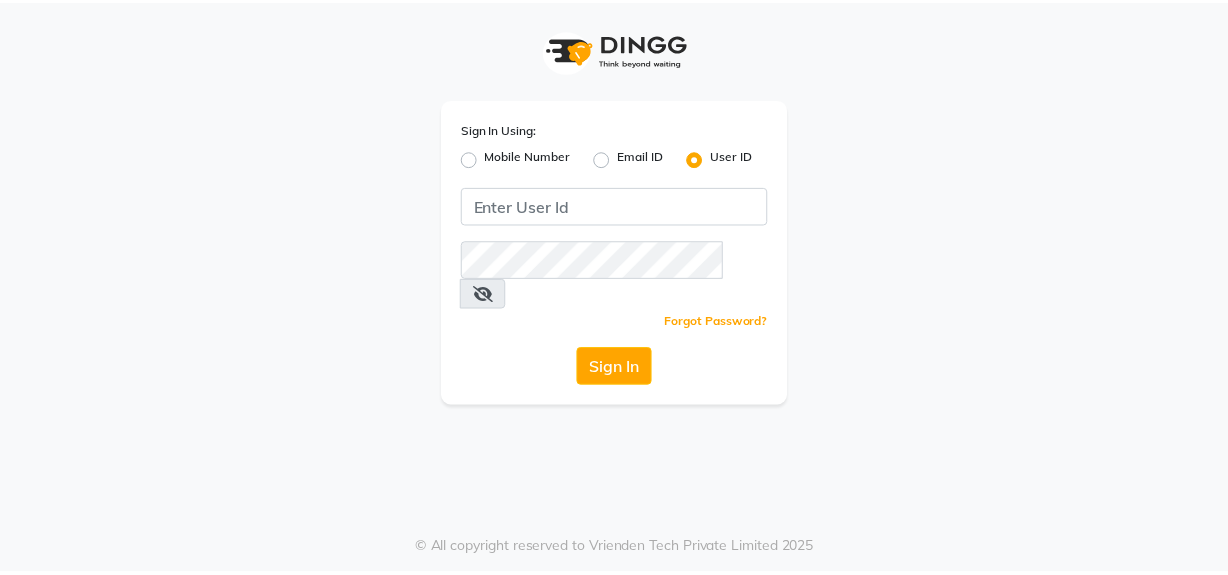 scroll, scrollTop: 0, scrollLeft: 0, axis: both 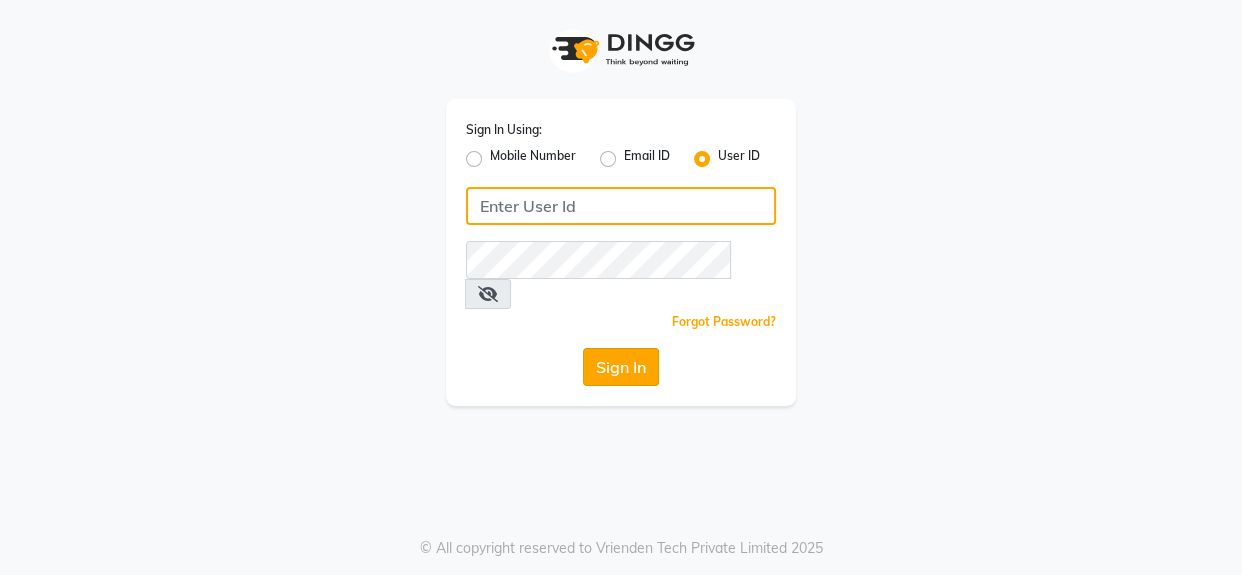 type on "mmbmakemeblush" 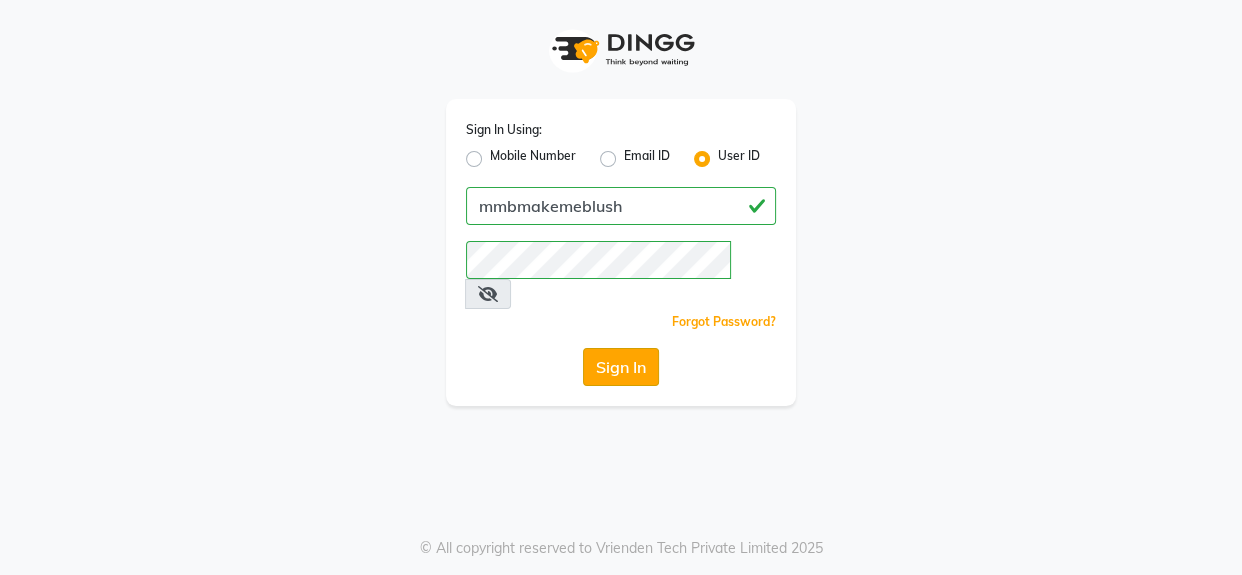 click on "Sign In" 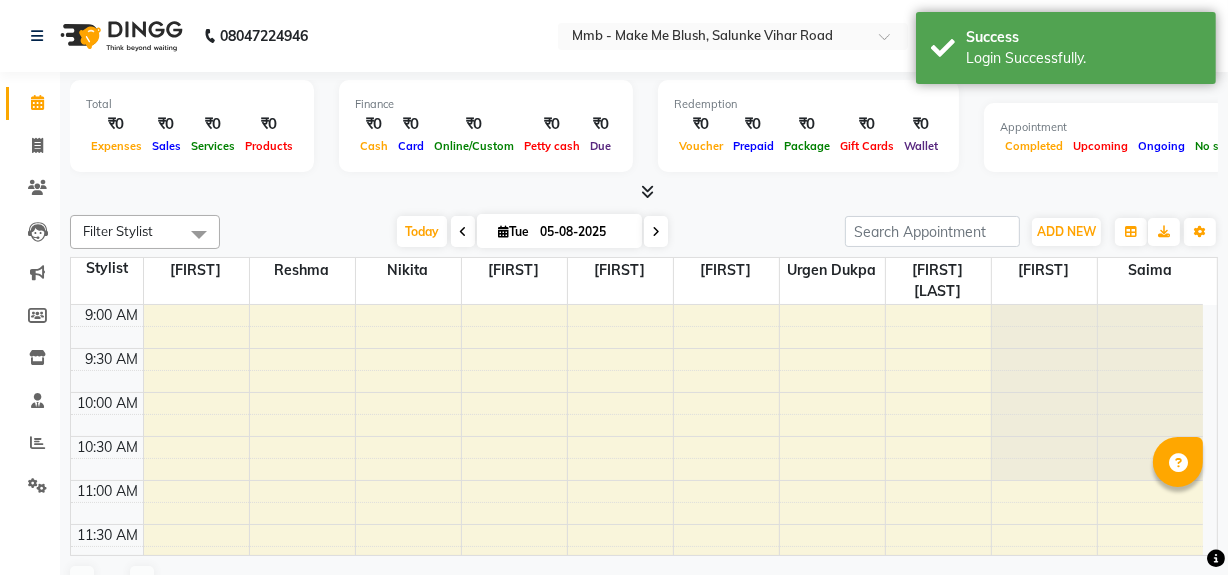 select on "en" 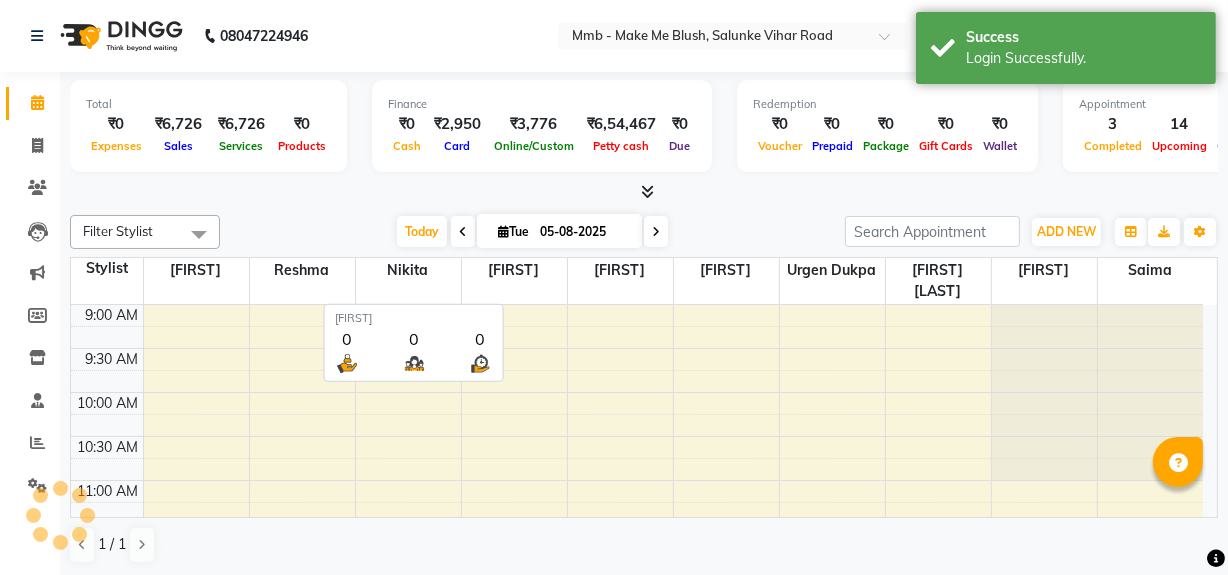 scroll, scrollTop: 0, scrollLeft: 0, axis: both 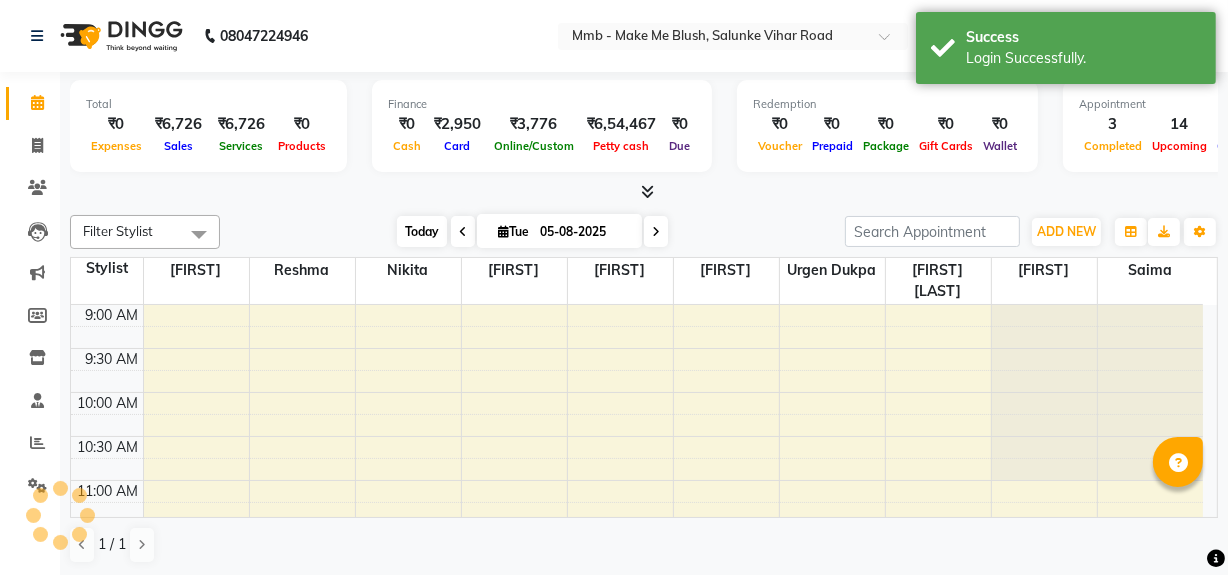 click on "Today" at bounding box center (422, 231) 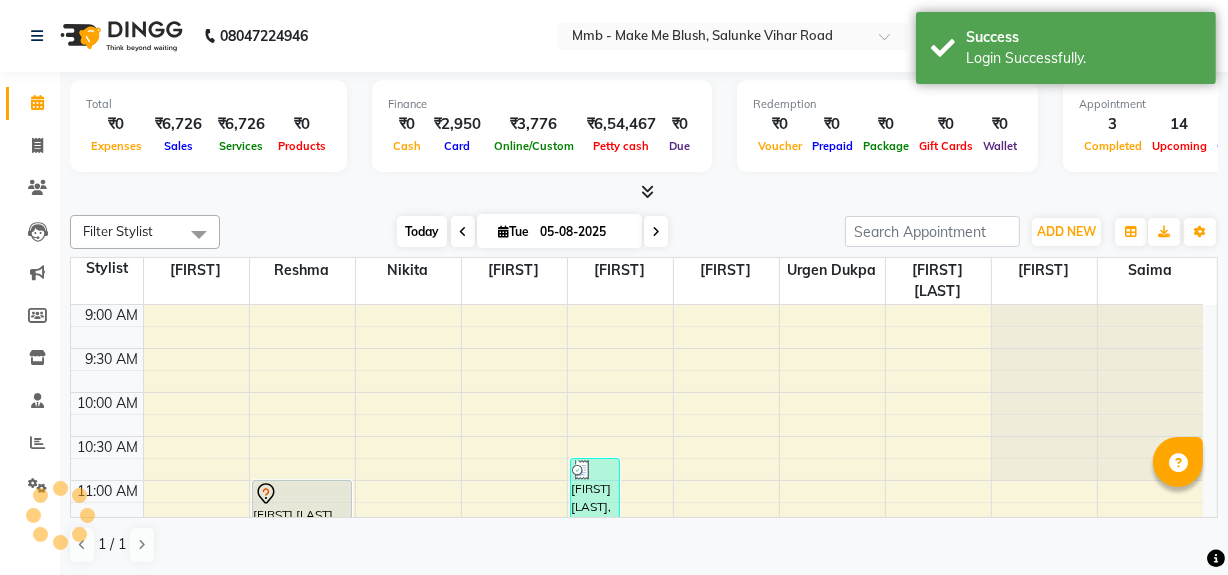 scroll, scrollTop: 701, scrollLeft: 0, axis: vertical 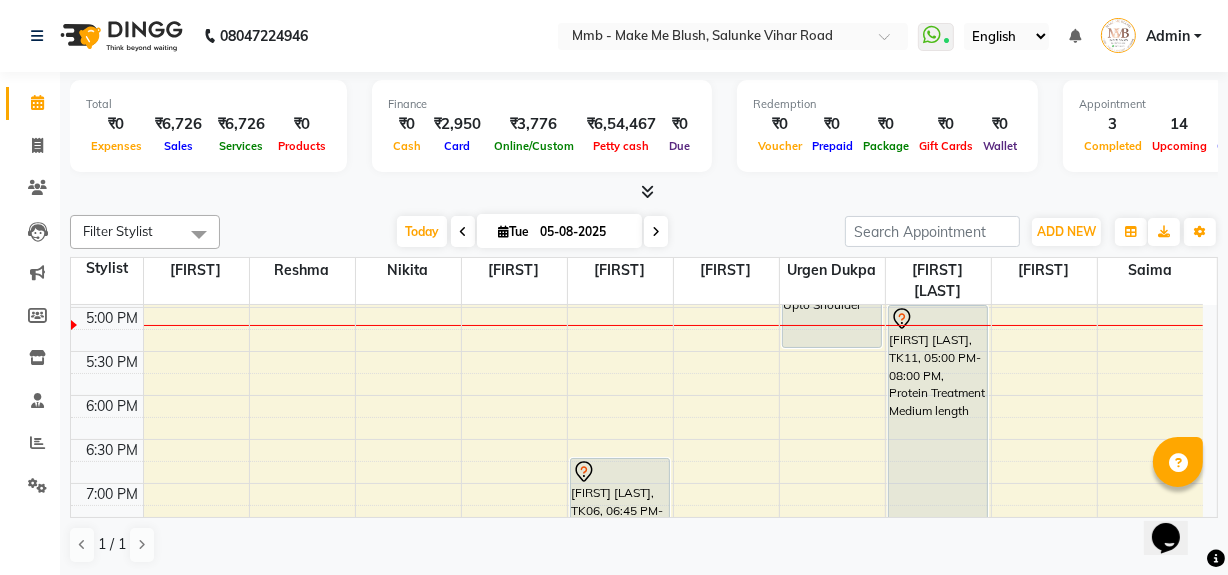 click at bounding box center (656, 232) 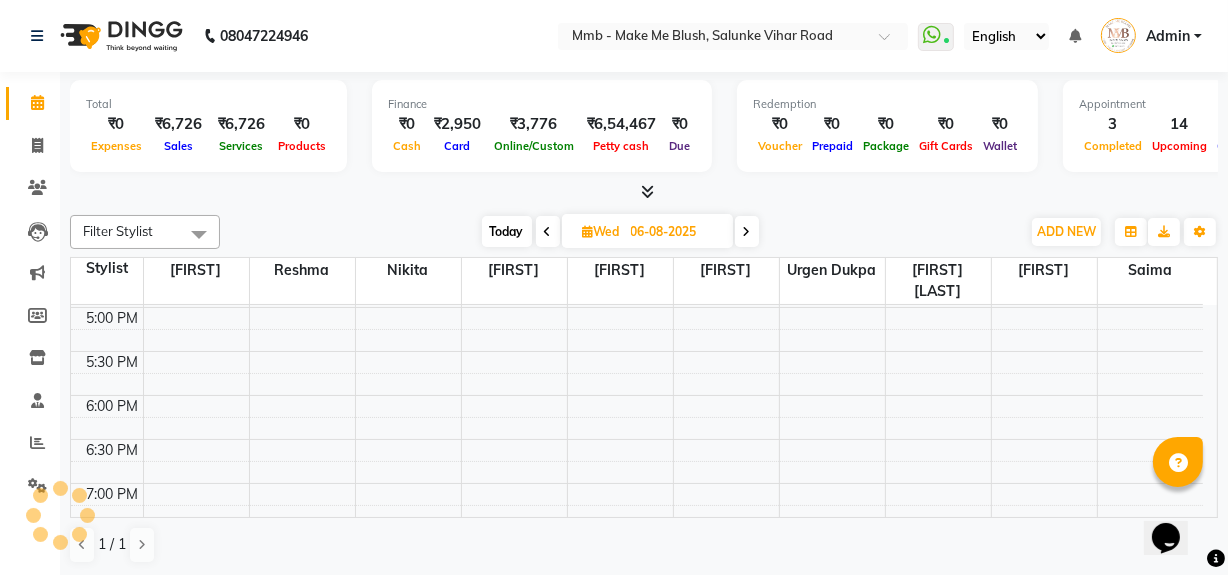 scroll, scrollTop: 701, scrollLeft: 0, axis: vertical 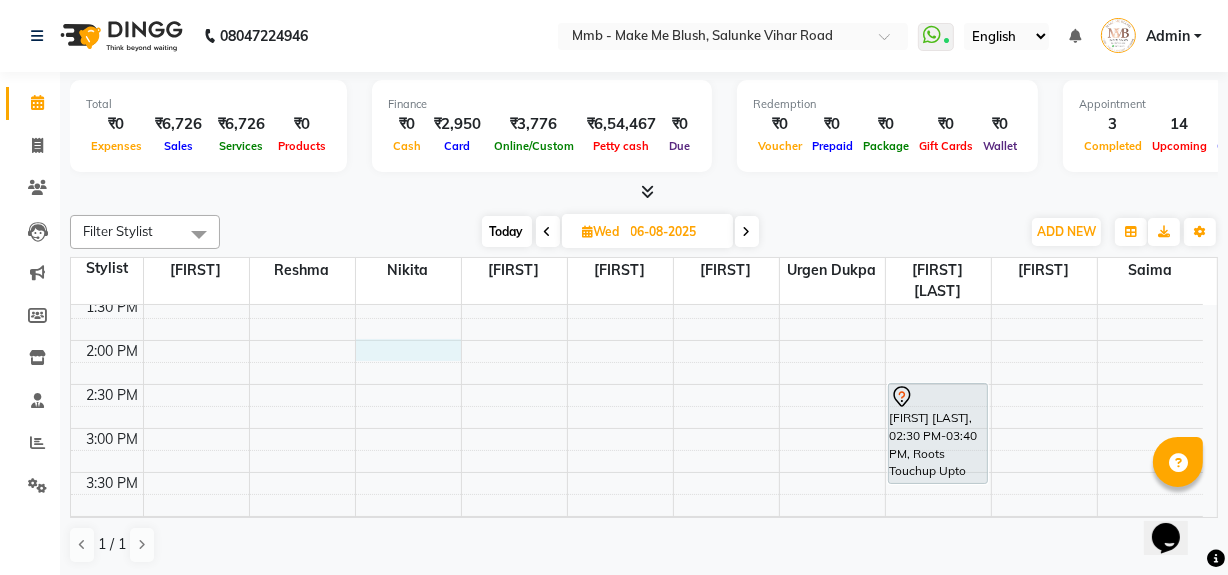 click on "9:00 AM 9:30 AM 10:00 AM 10:30 AM 11:00 AM 11:30 AM 12:00 PM 12:30 PM 1:00 PM 1:30 PM 2:00 PM 2:30 PM 3:00 PM 3:30 PM 4:00 PM 4:30 PM 5:00 PM 5:30 PM 6:00 PM 6:30 PM 7:00 PM 7:30 PM 8:00 PM 8:30 PM             [FIRST] [LAST], 02:30 PM-03:40 PM, Roots Touchup Upto 1inch" at bounding box center [637, 428] 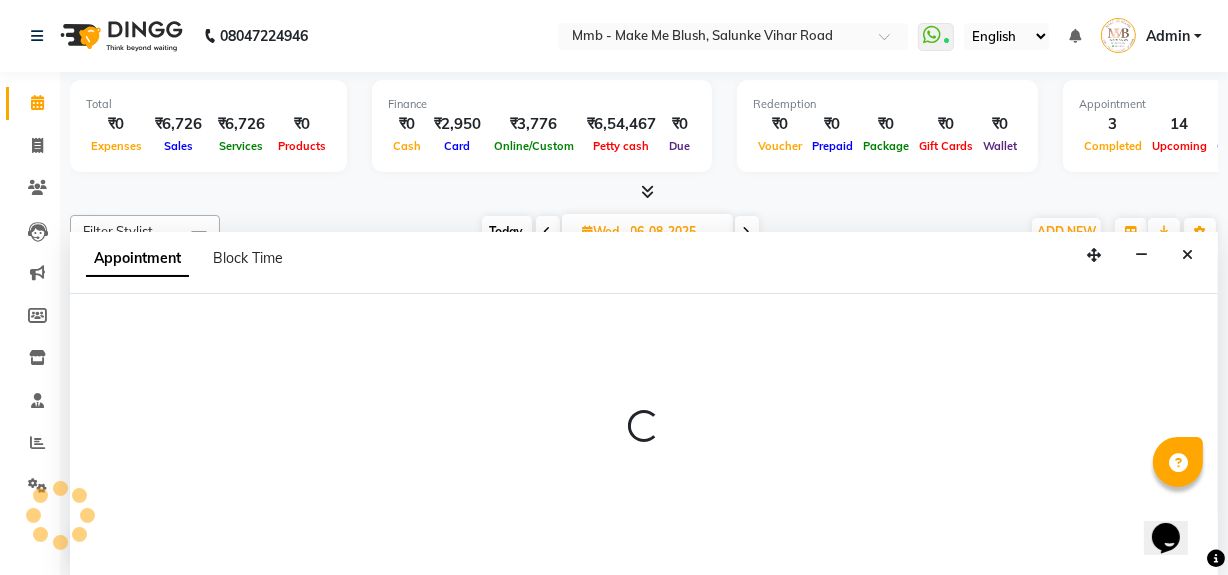 scroll, scrollTop: 0, scrollLeft: 0, axis: both 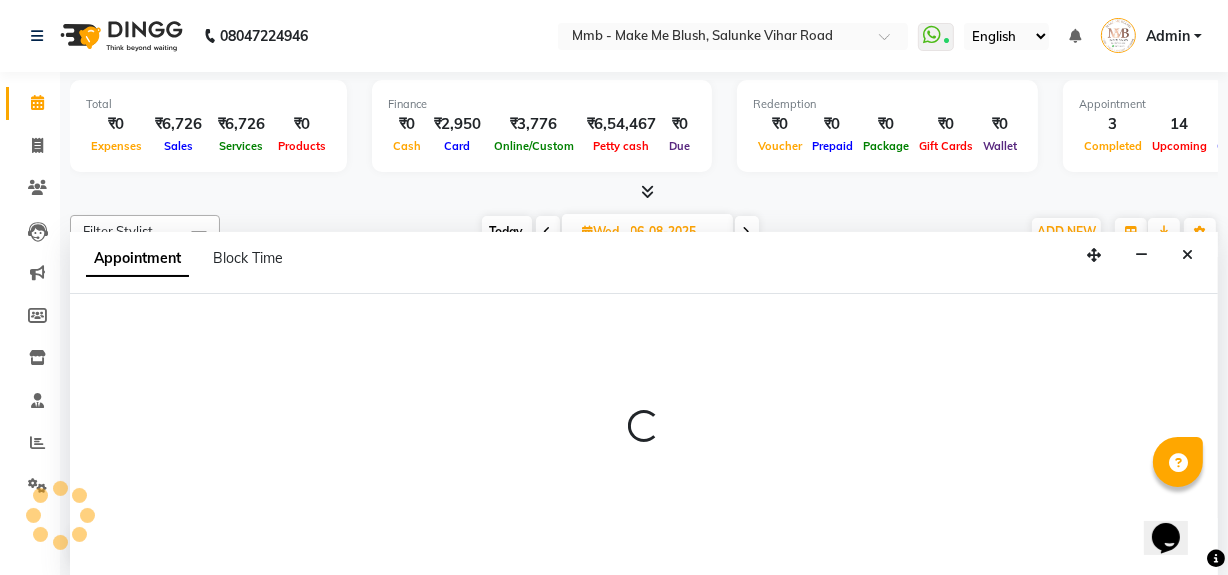 select on "840" 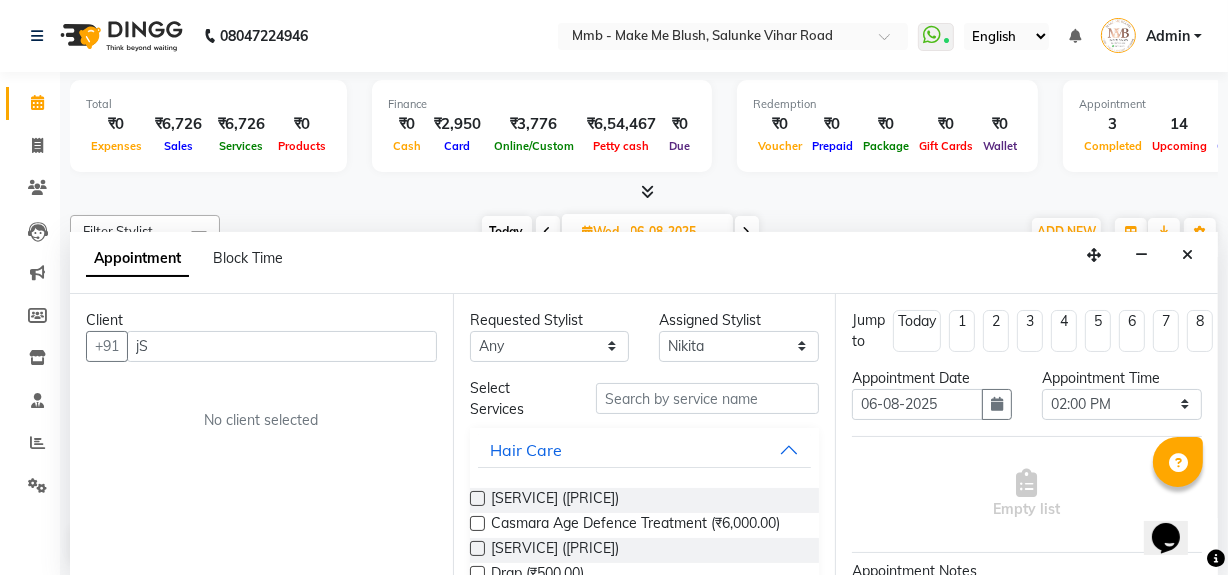 type on "j" 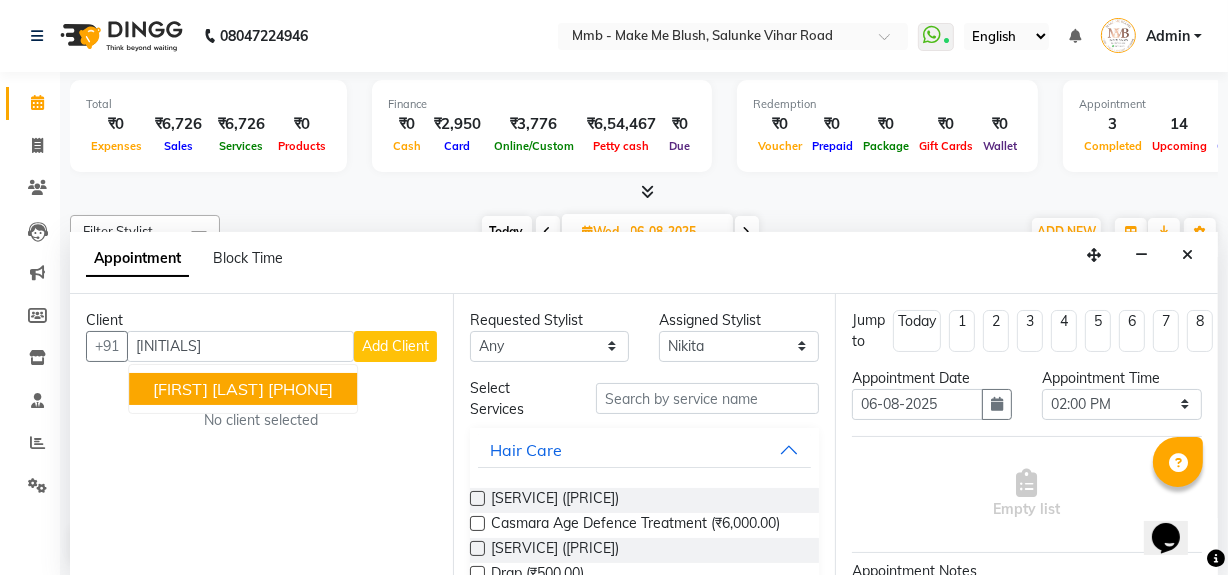 click on "[PHONE]" at bounding box center [300, 389] 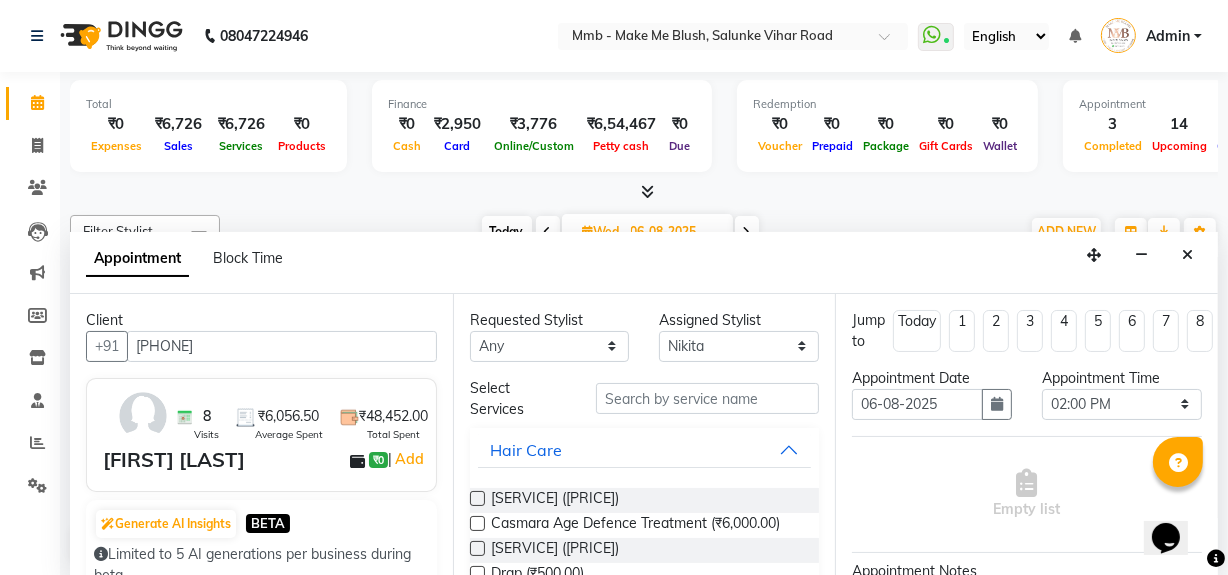 type on "[PHONE]" 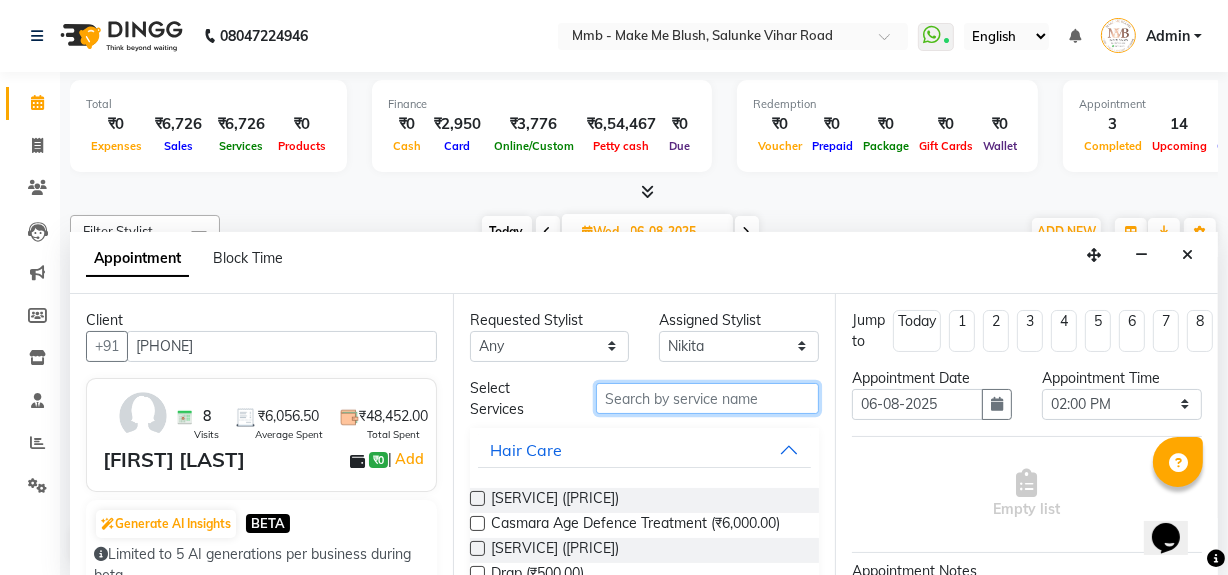 click at bounding box center [707, 398] 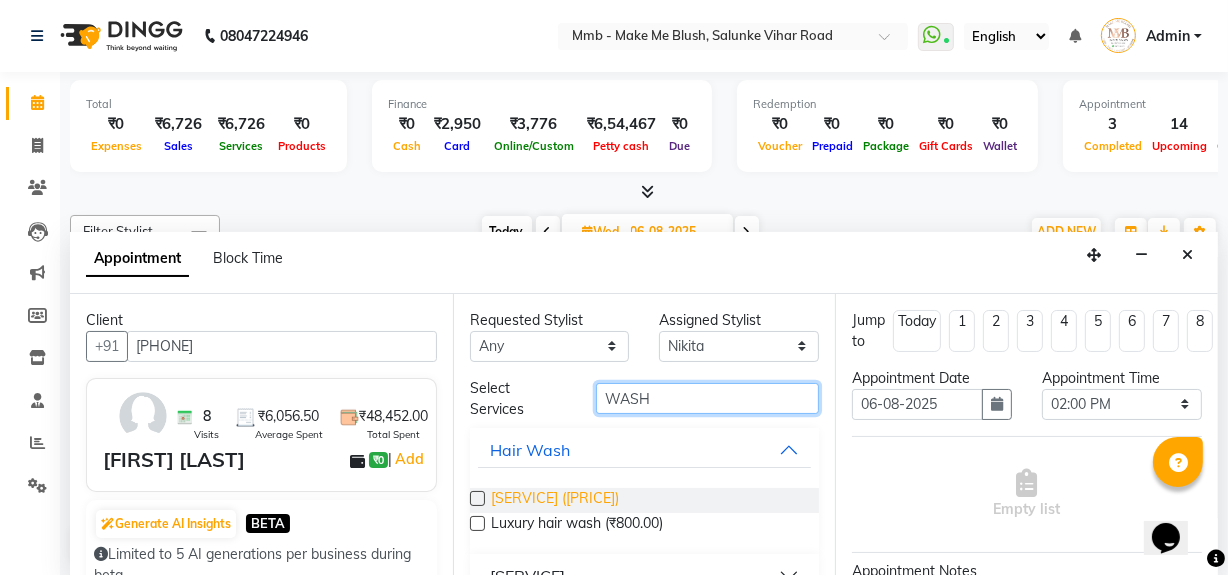 type on "WASH" 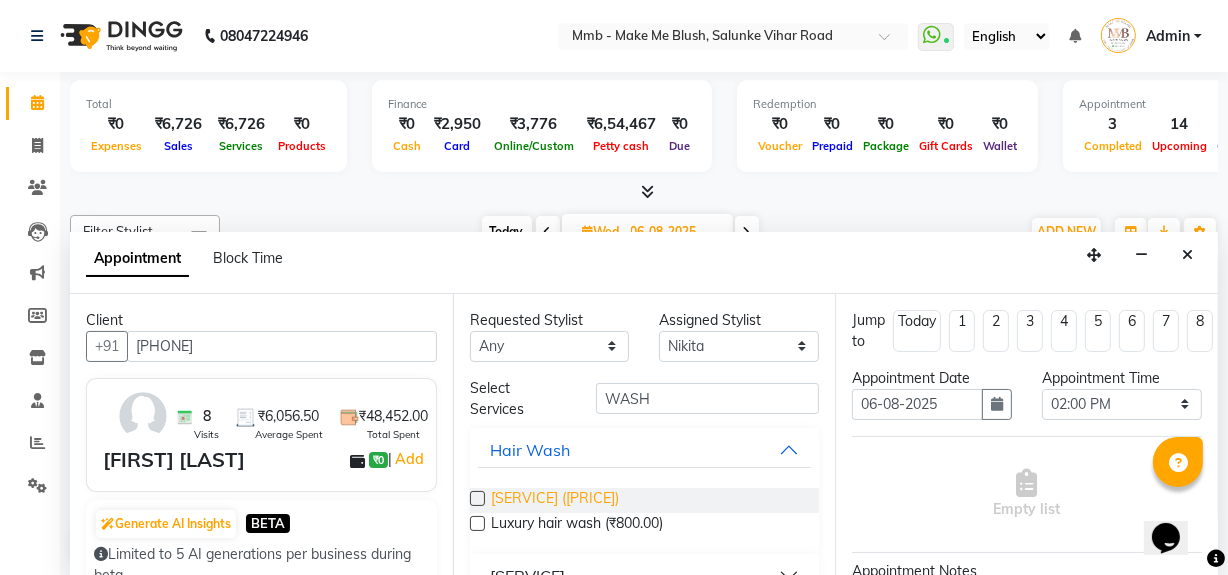 click on "[SERVICE] ([PRICE])" at bounding box center (555, 500) 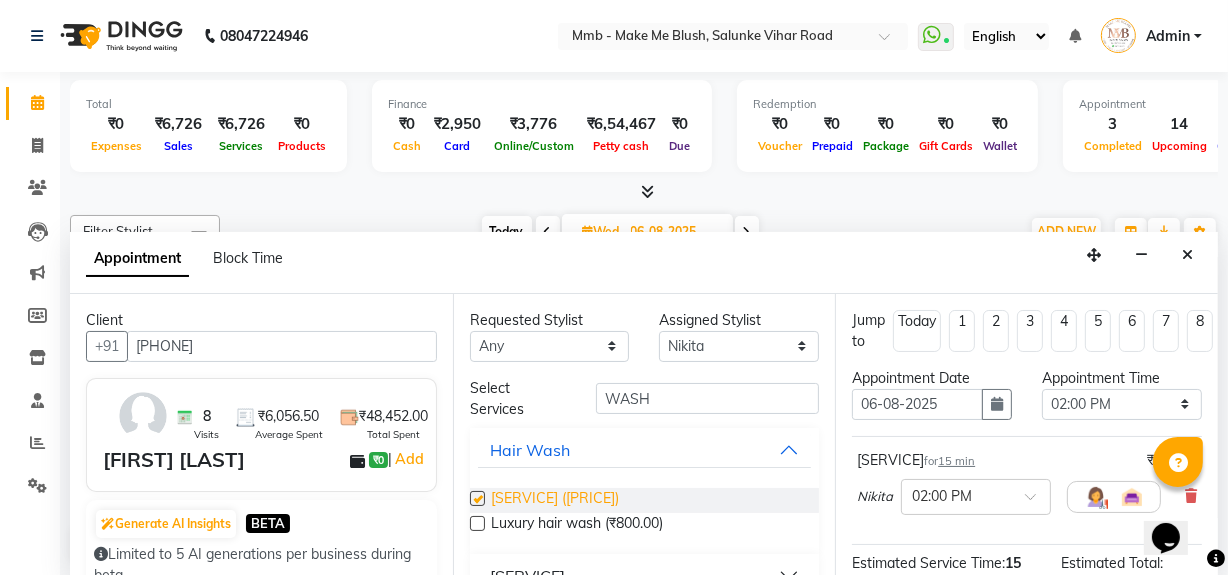 checkbox on "false" 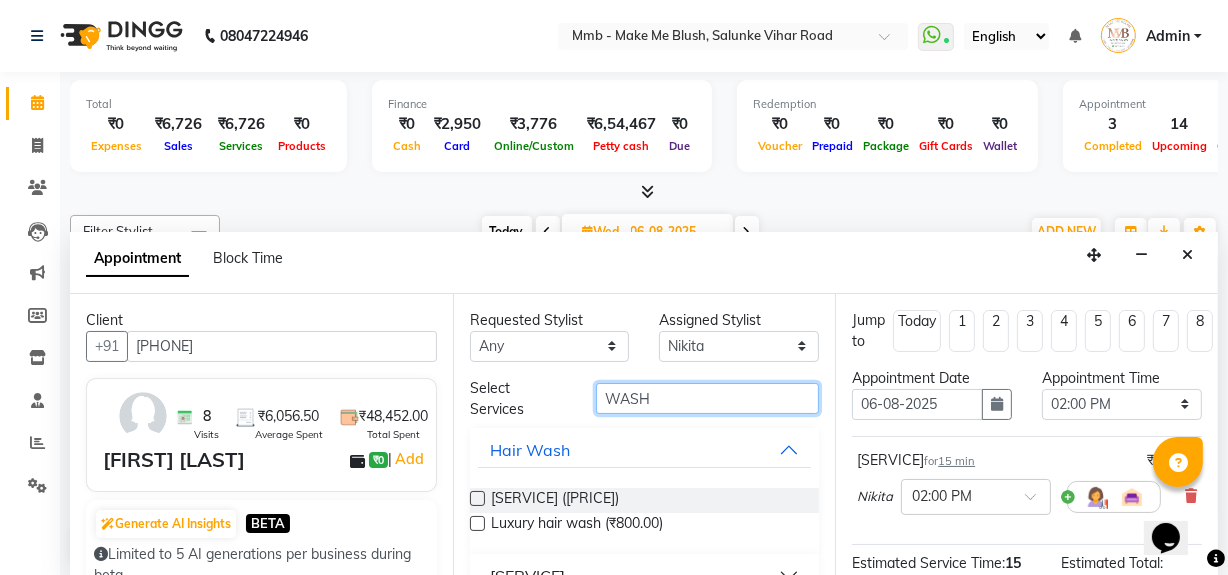 click on "WASH" at bounding box center (707, 398) 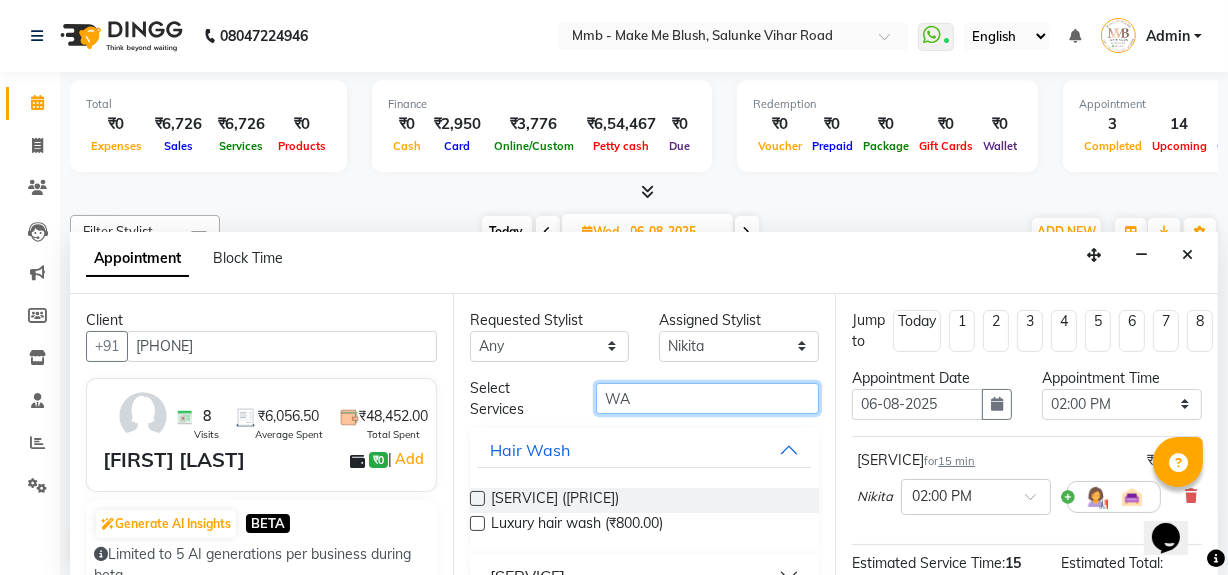 type on "W" 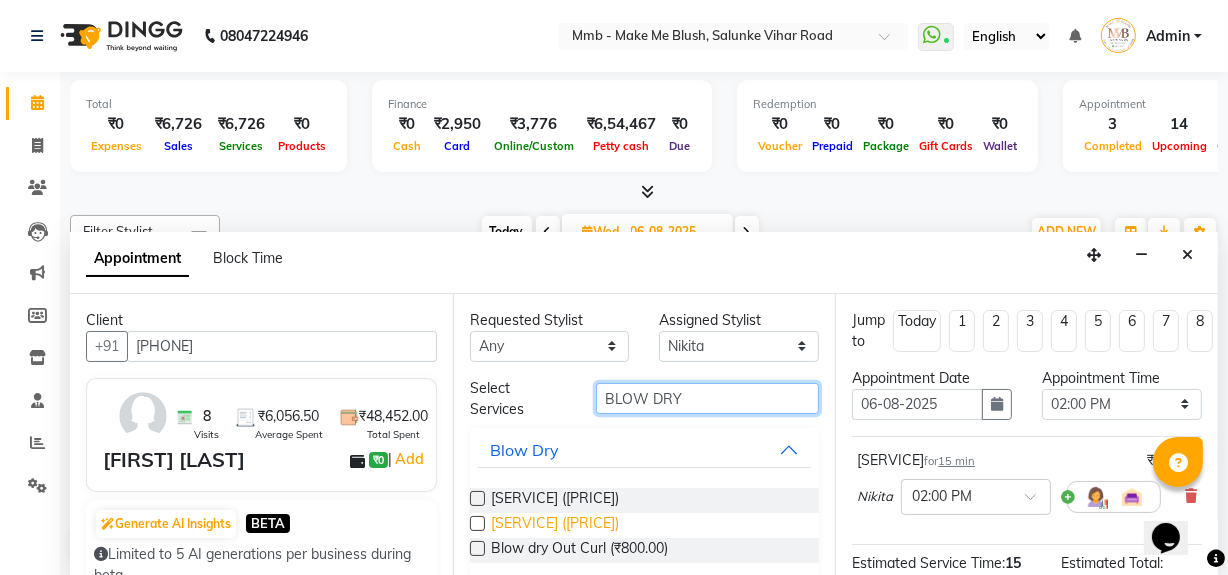 type on "BLOW DRY" 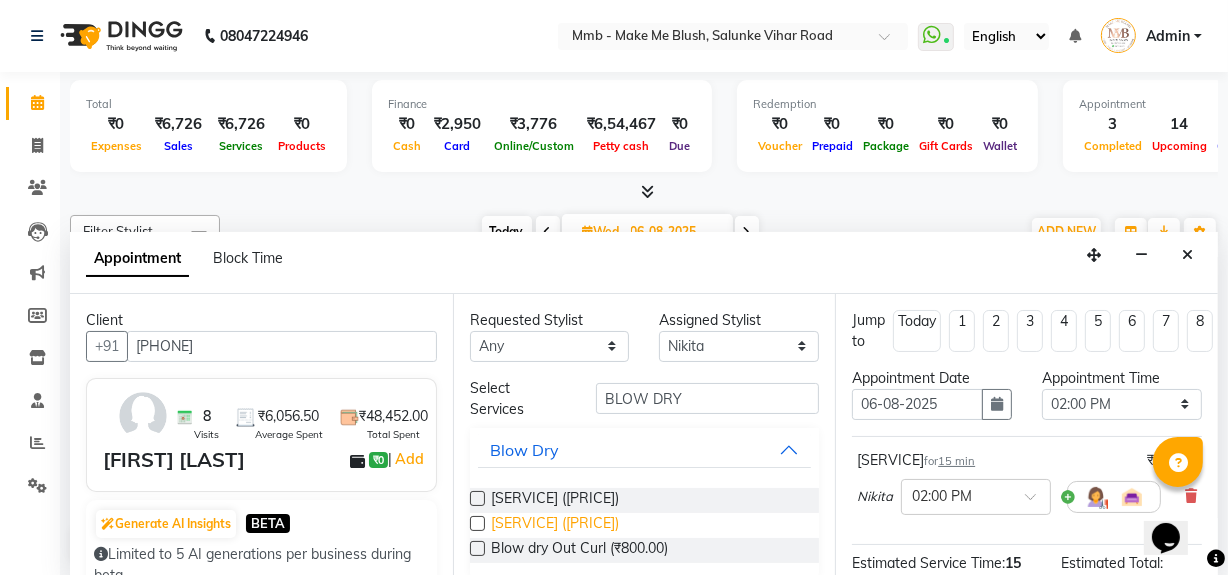 click on "[SERVICE] ([PRICE])" at bounding box center (555, 525) 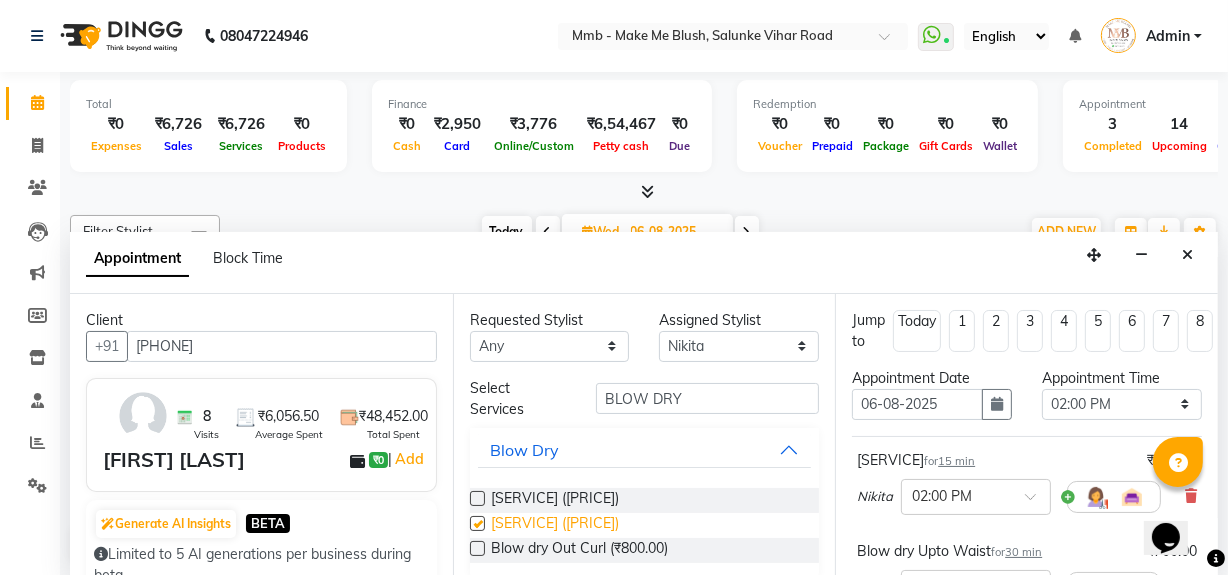 checkbox on "false" 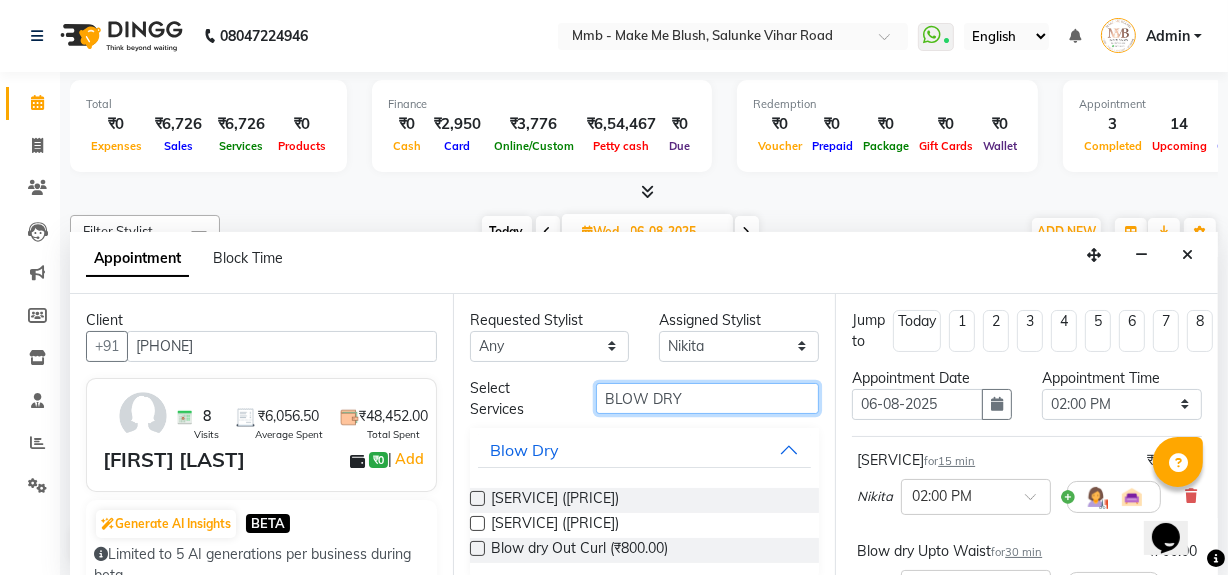 click on "BLOW DRY" at bounding box center [707, 398] 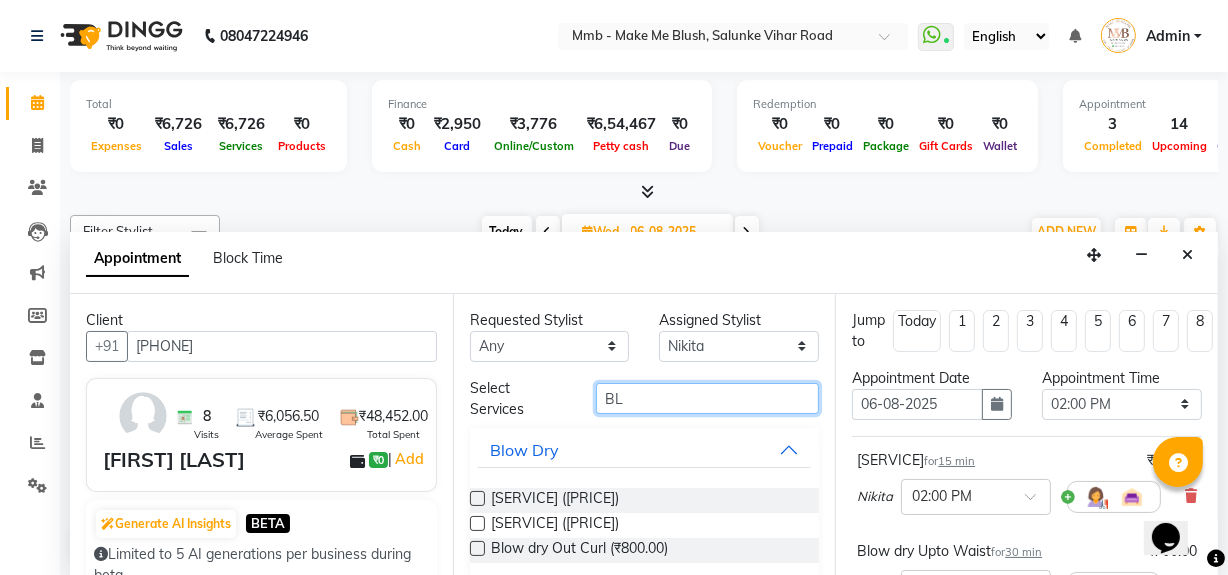 type on "B" 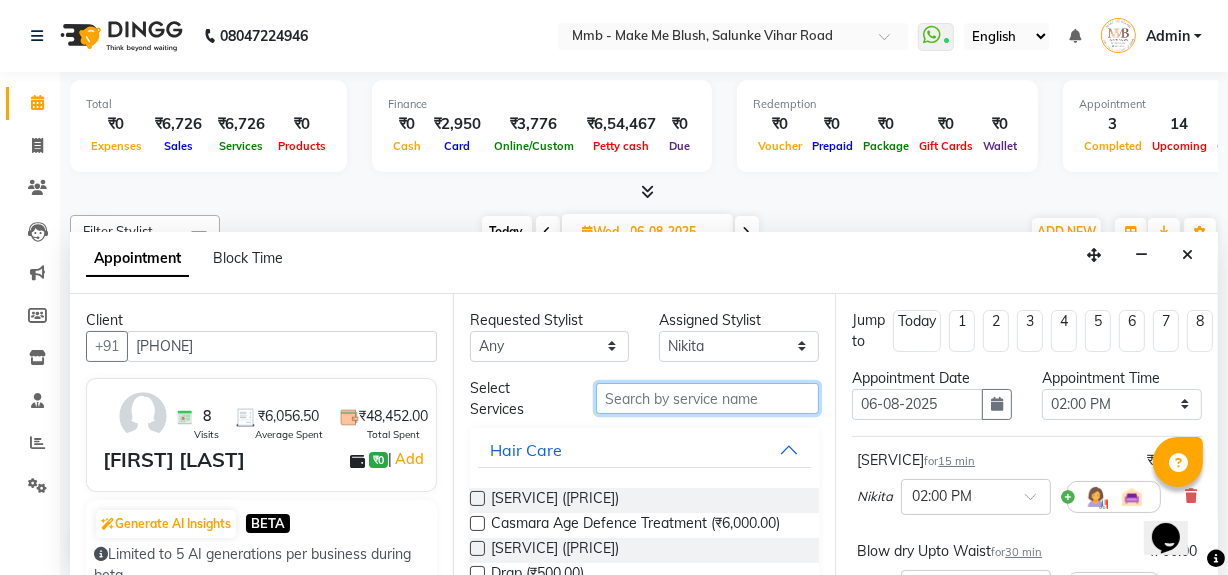 click at bounding box center [707, 398] 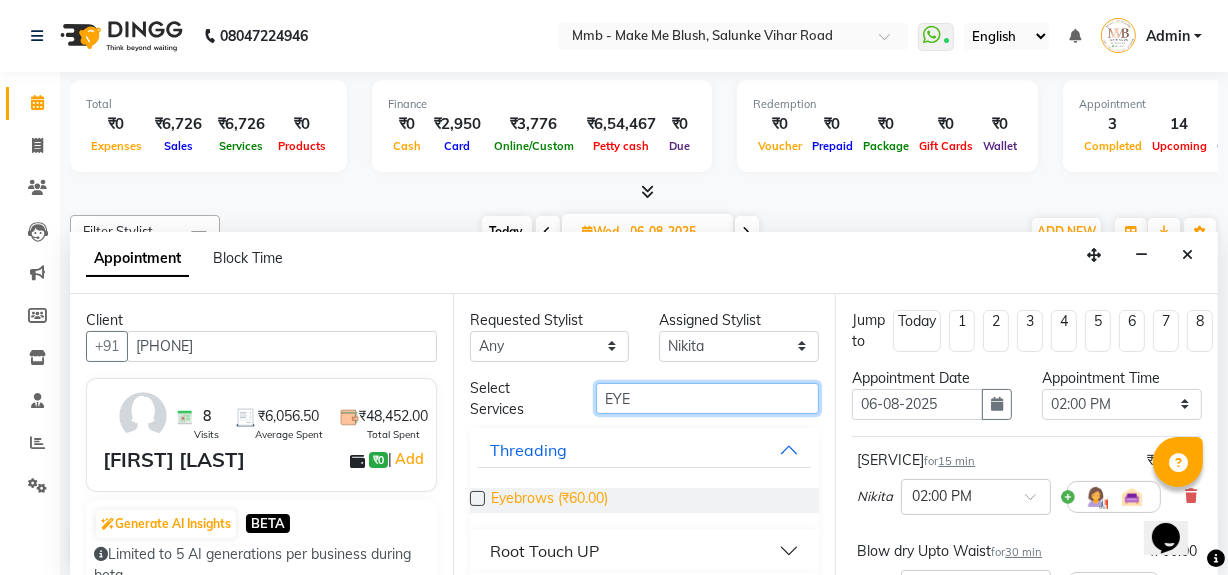 type on "EYE" 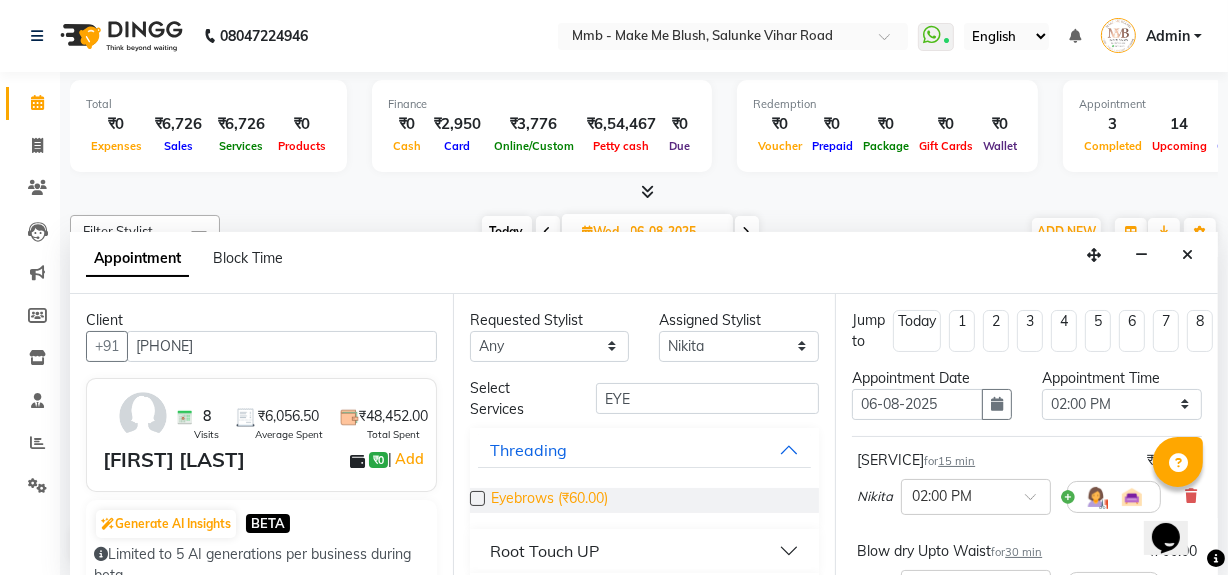 click on "Eyebrows (₹60.00)" at bounding box center [549, 500] 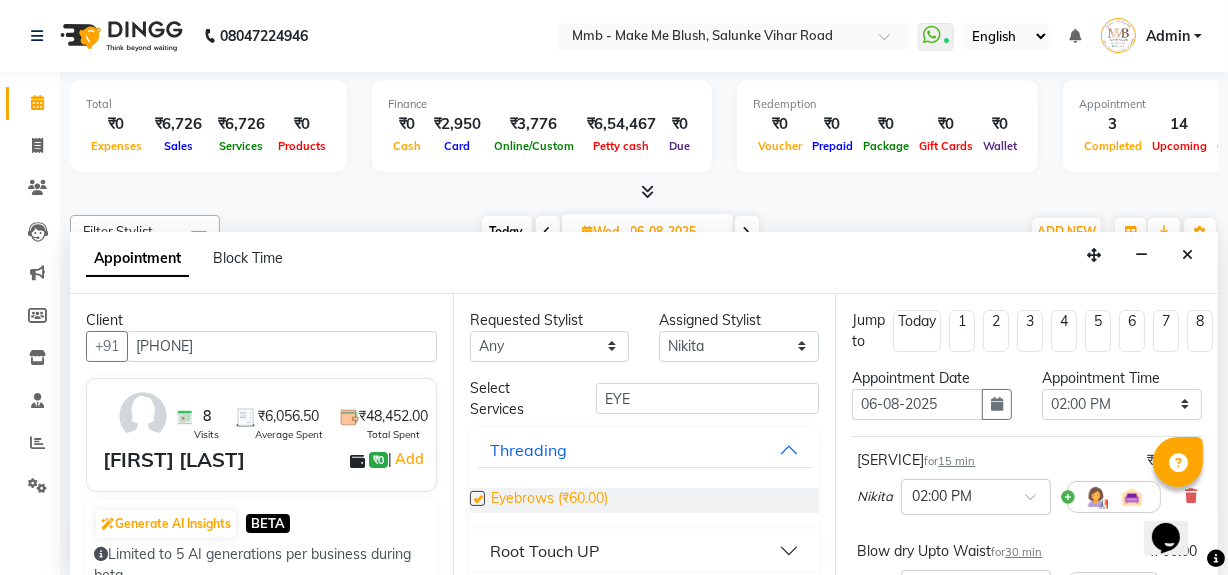 checkbox on "false" 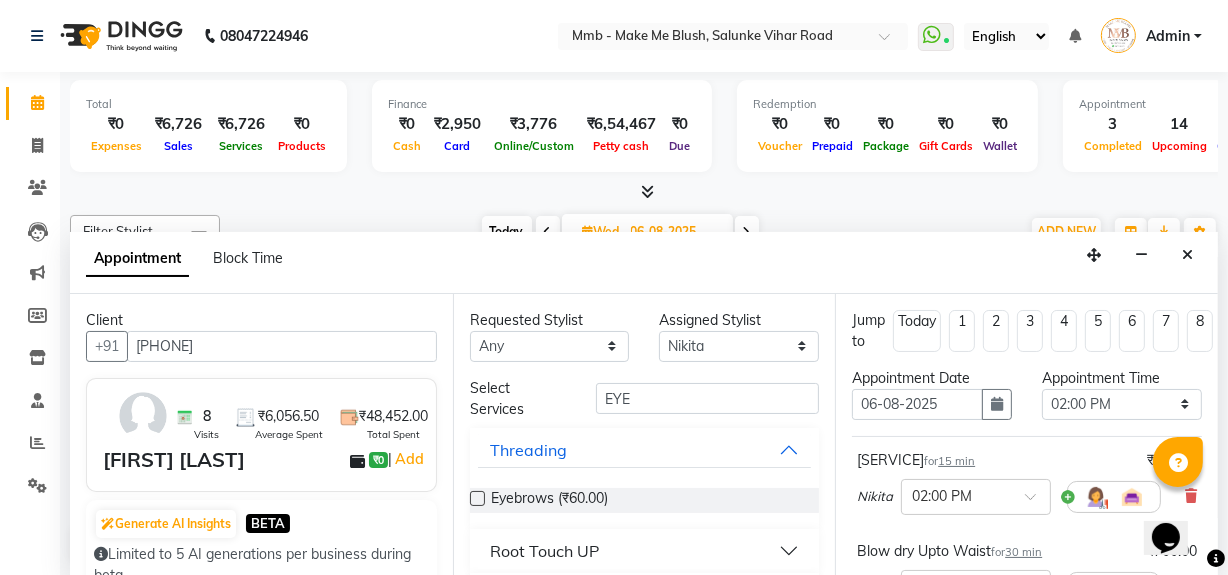 click on "Opens Chat This icon Opens the chat window." at bounding box center (1175, 502) 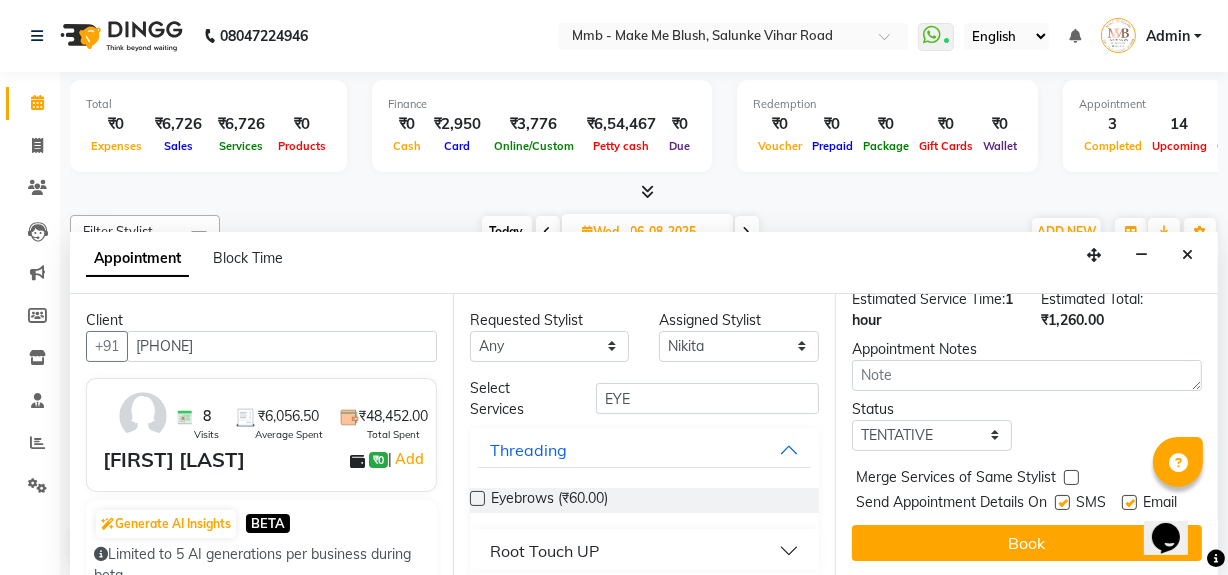 scroll, scrollTop: 470, scrollLeft: 0, axis: vertical 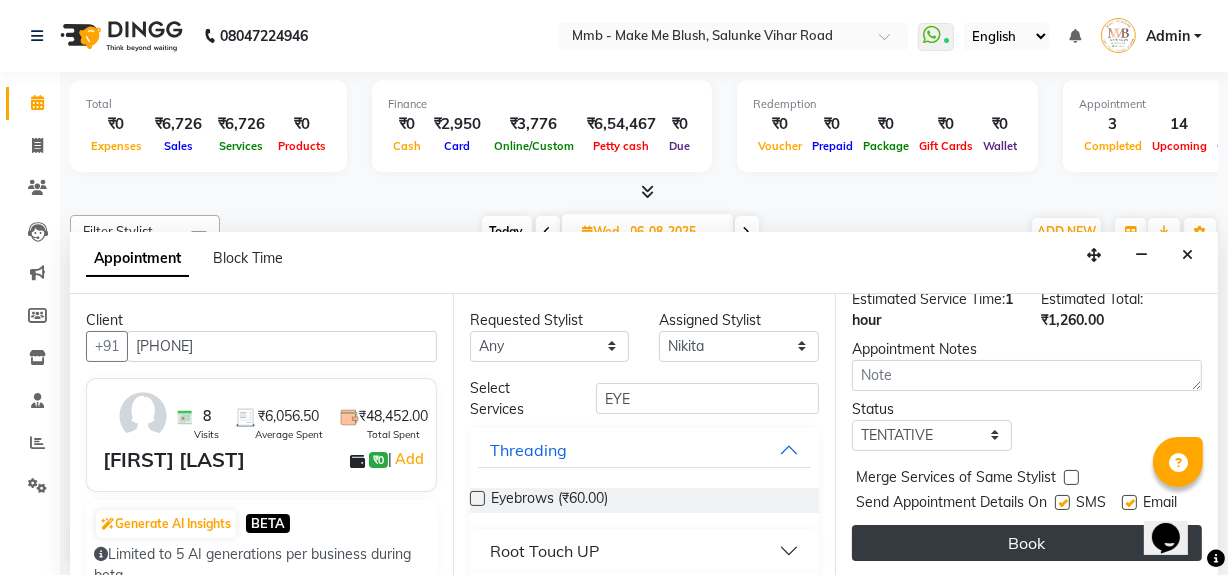 click on "Book" at bounding box center (1027, 543) 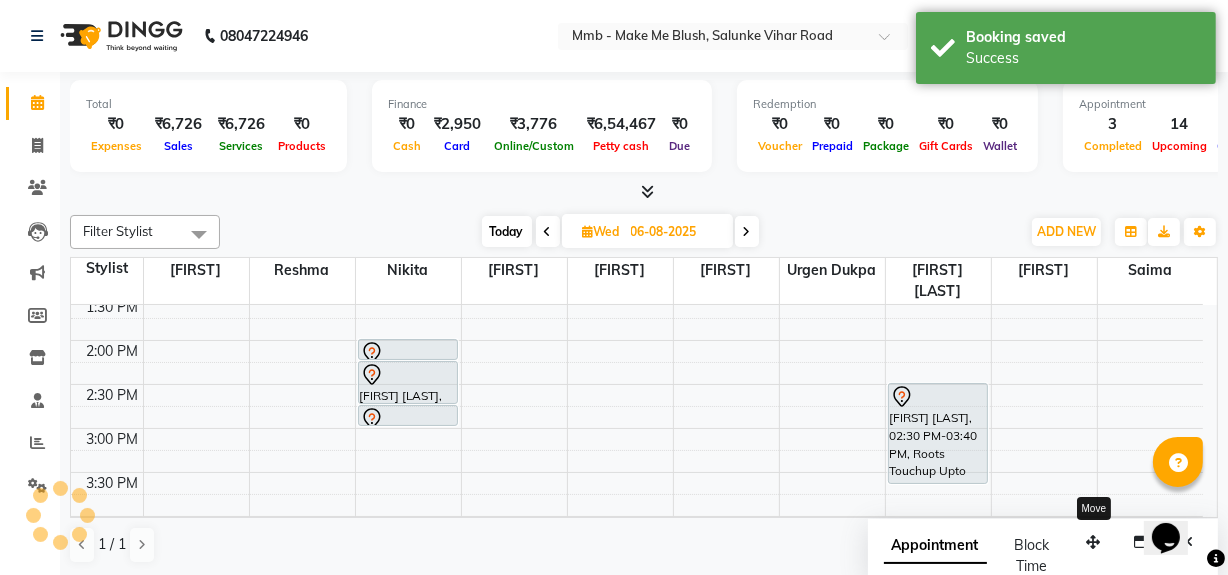 scroll, scrollTop: 0, scrollLeft: 0, axis: both 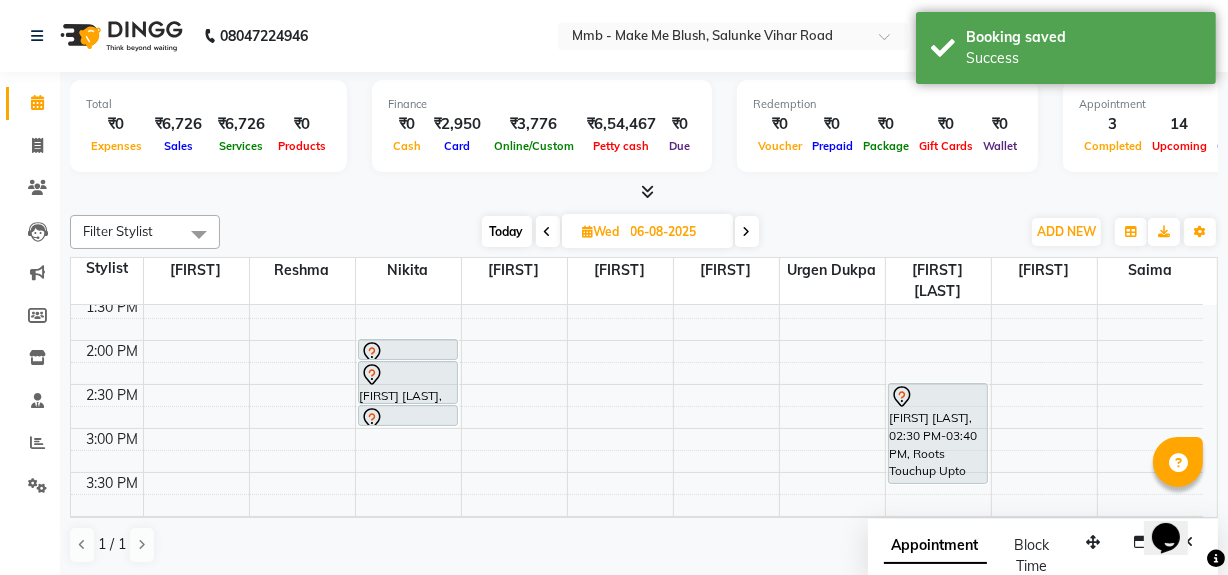 click on "Today" at bounding box center (507, 231) 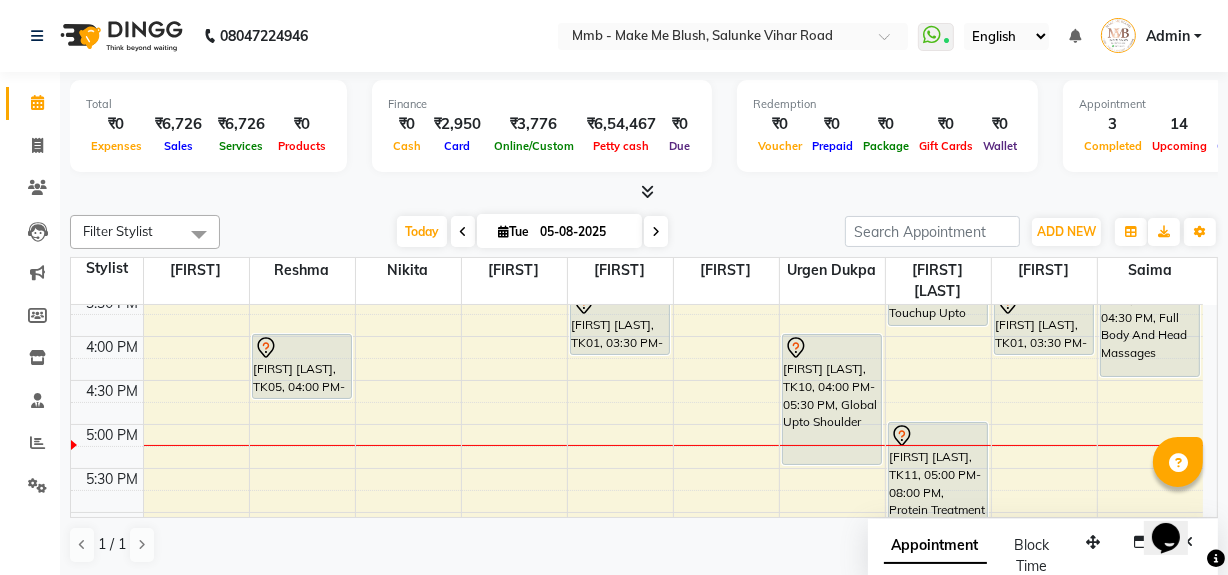 scroll, scrollTop: 548, scrollLeft: 0, axis: vertical 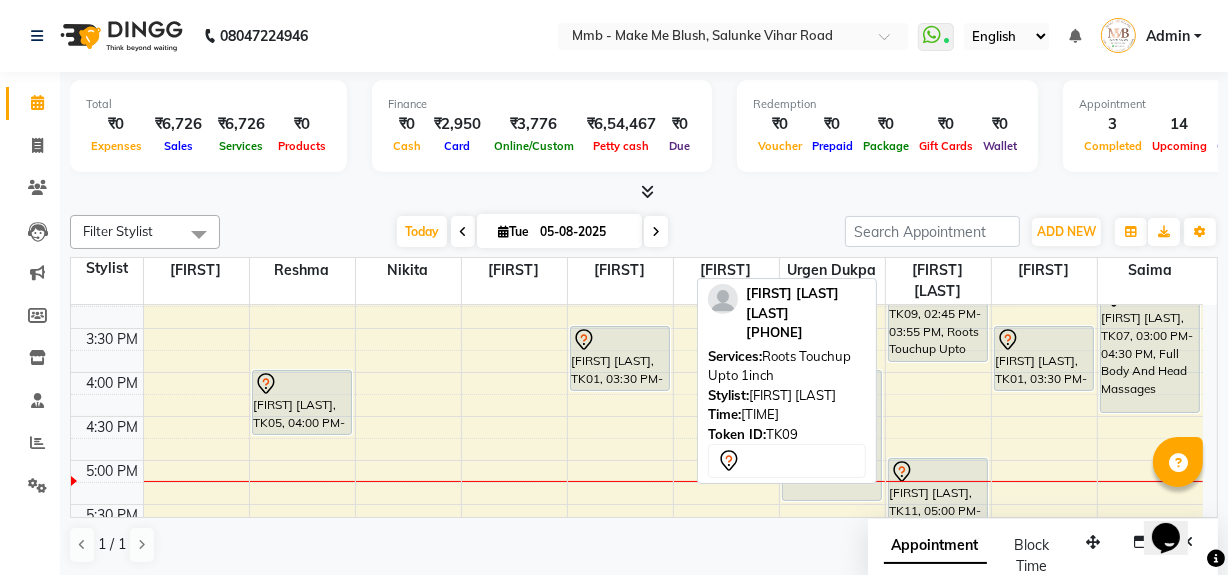 click on "[FIRST] [LAST], TK09, 02:45 PM-03:55 PM, Roots Touchup Upto 1inch" at bounding box center [938, 311] 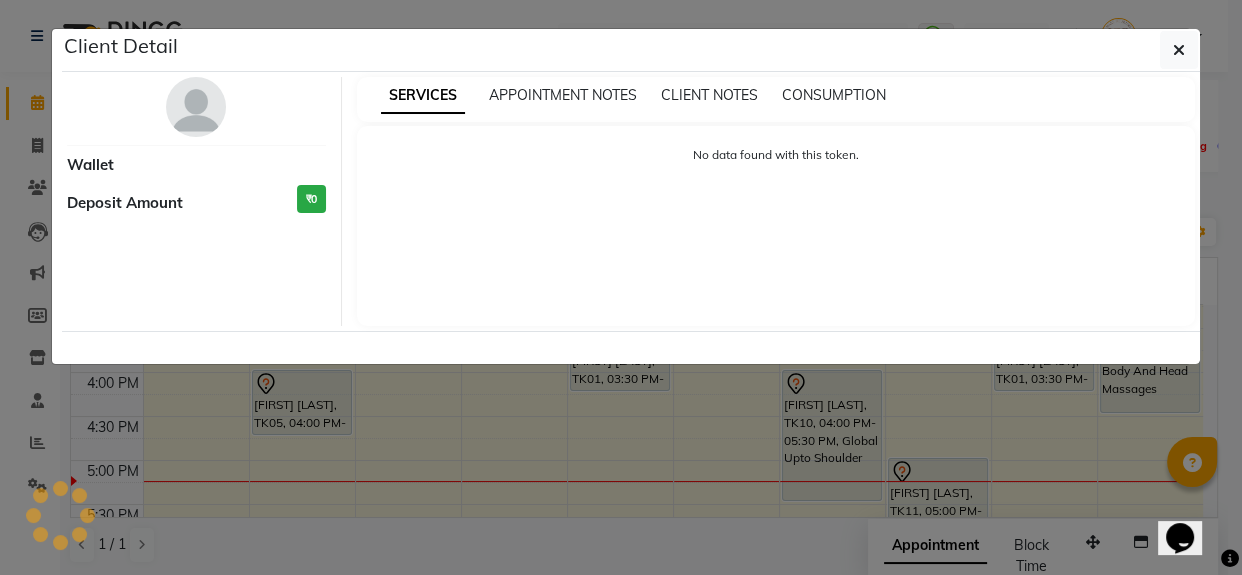 select on "7" 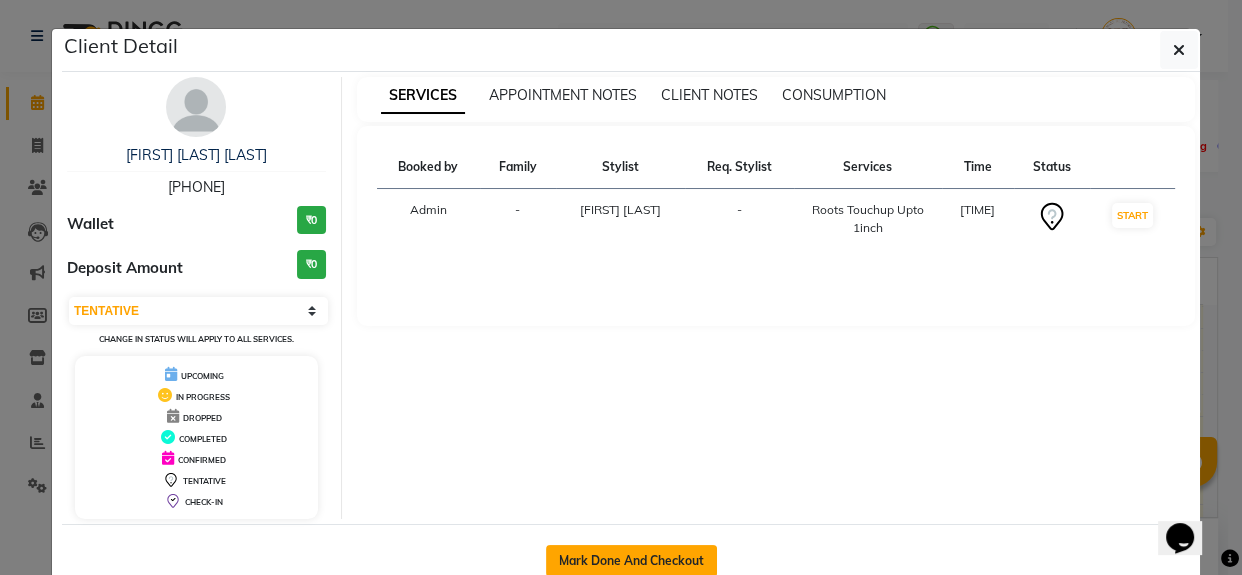 click on "Mark Done And Checkout" 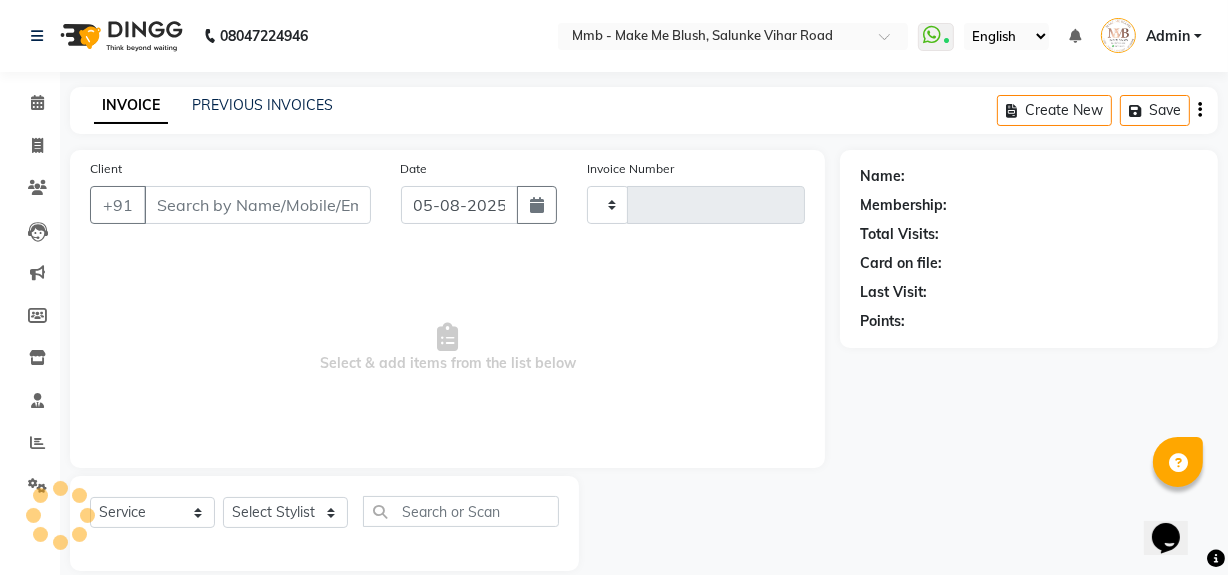 type on "0310" 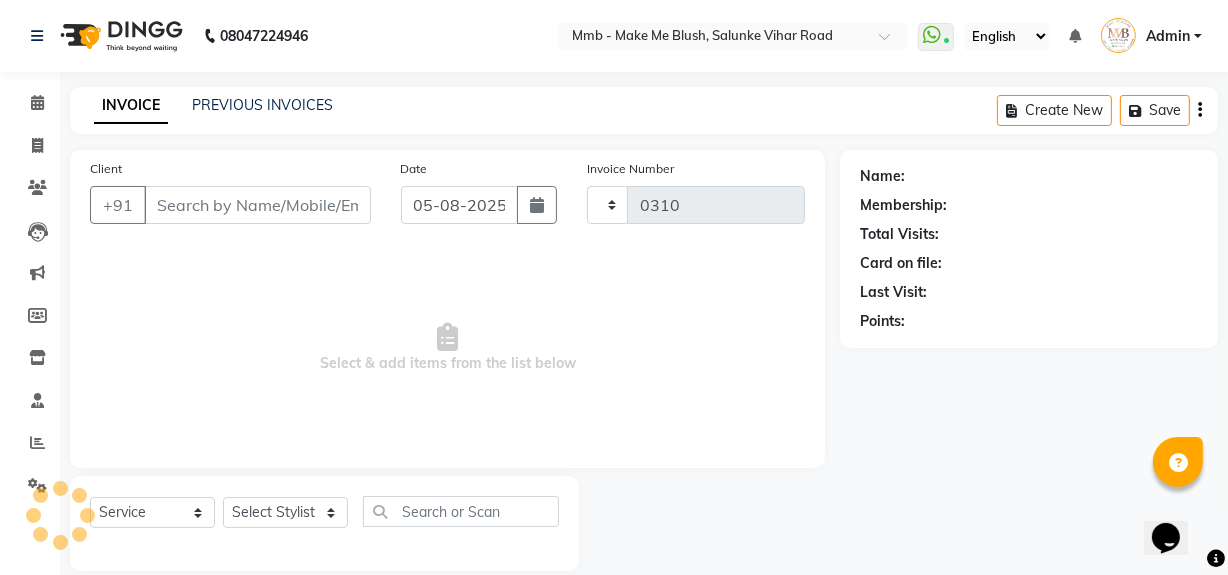 select on "895" 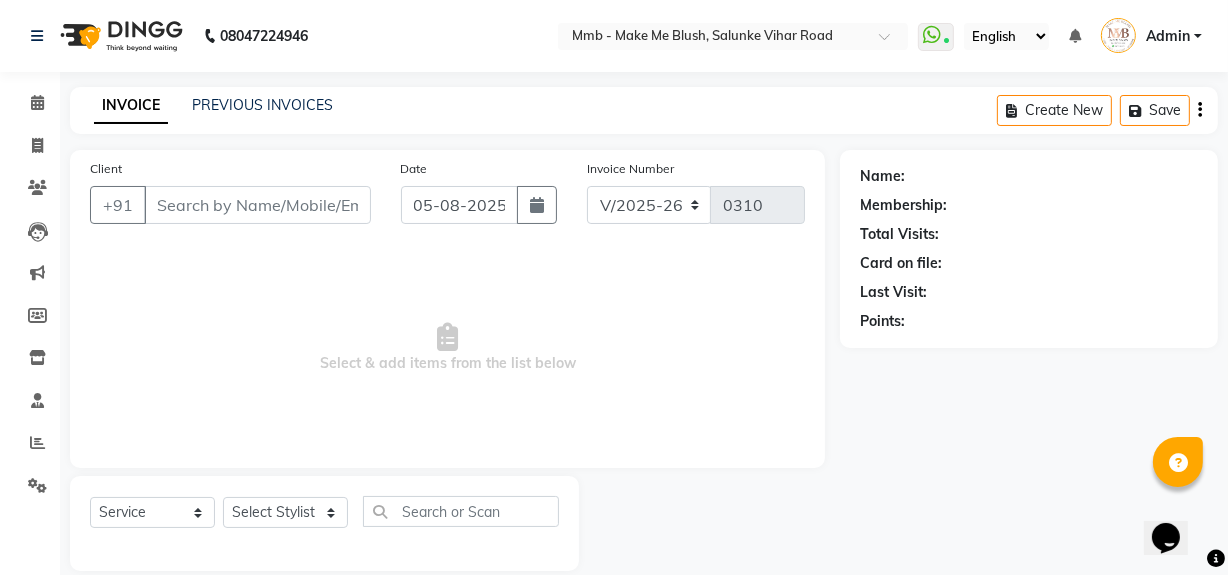 type on "[PHONE]" 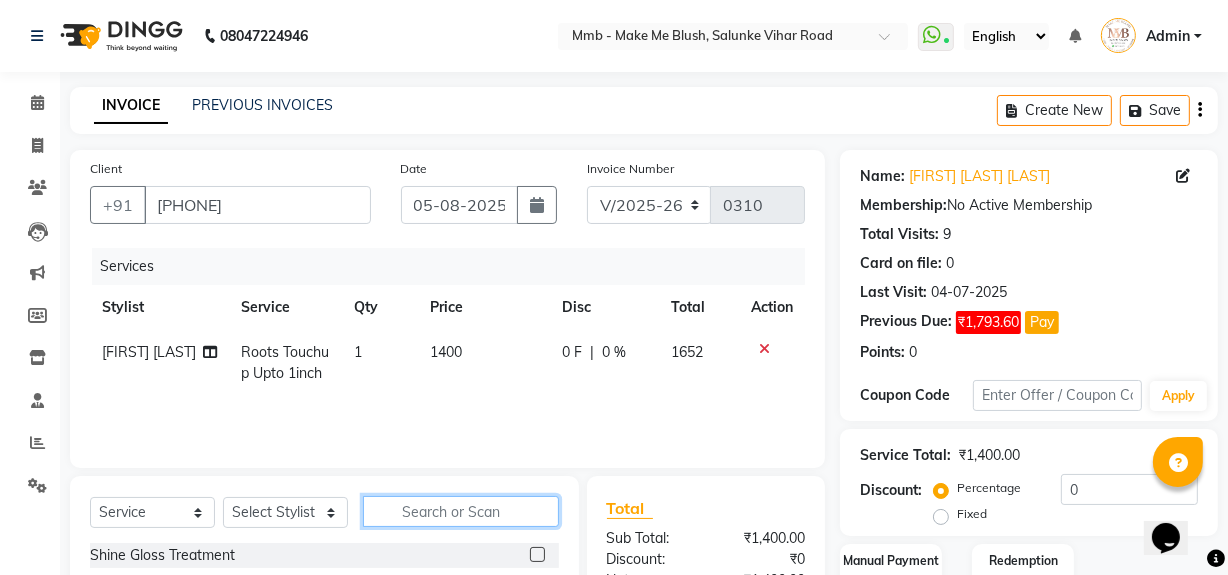 click 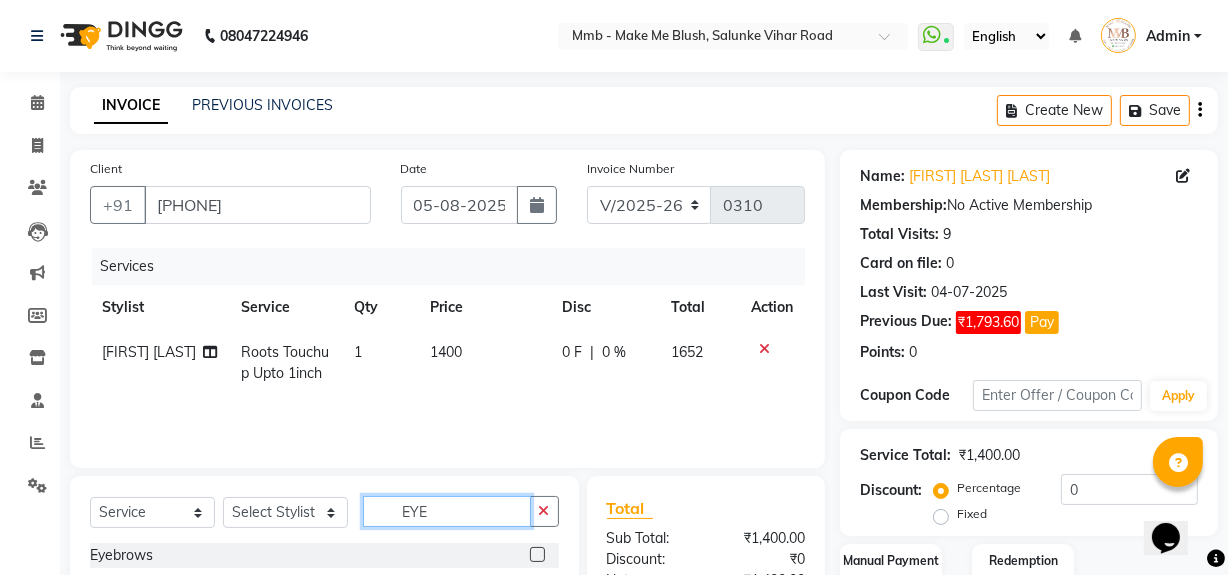 type on "EYE" 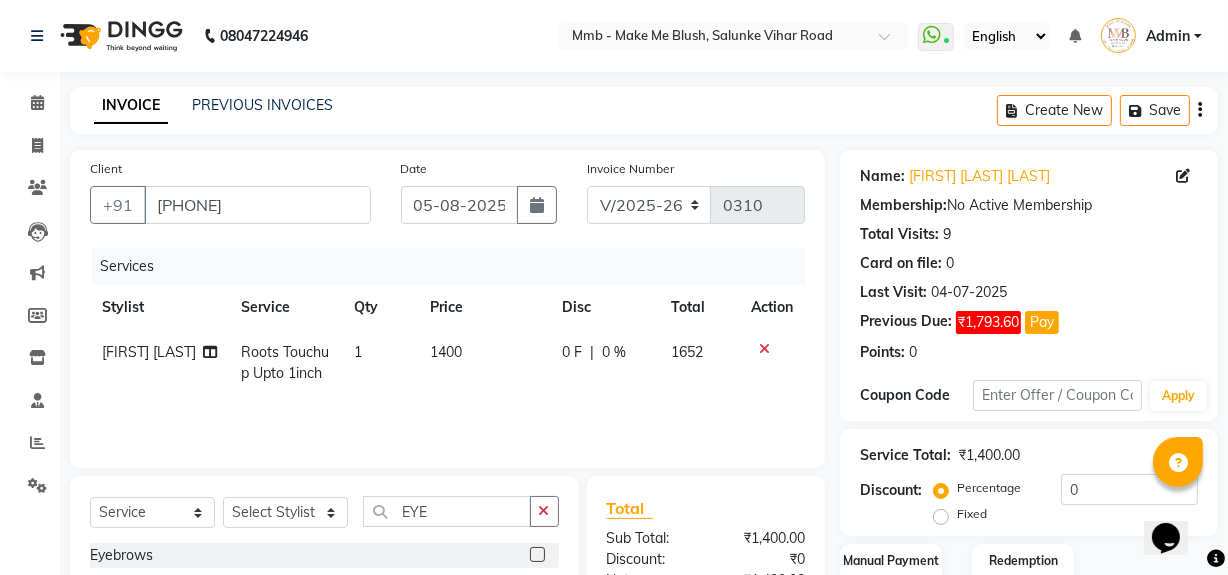 click 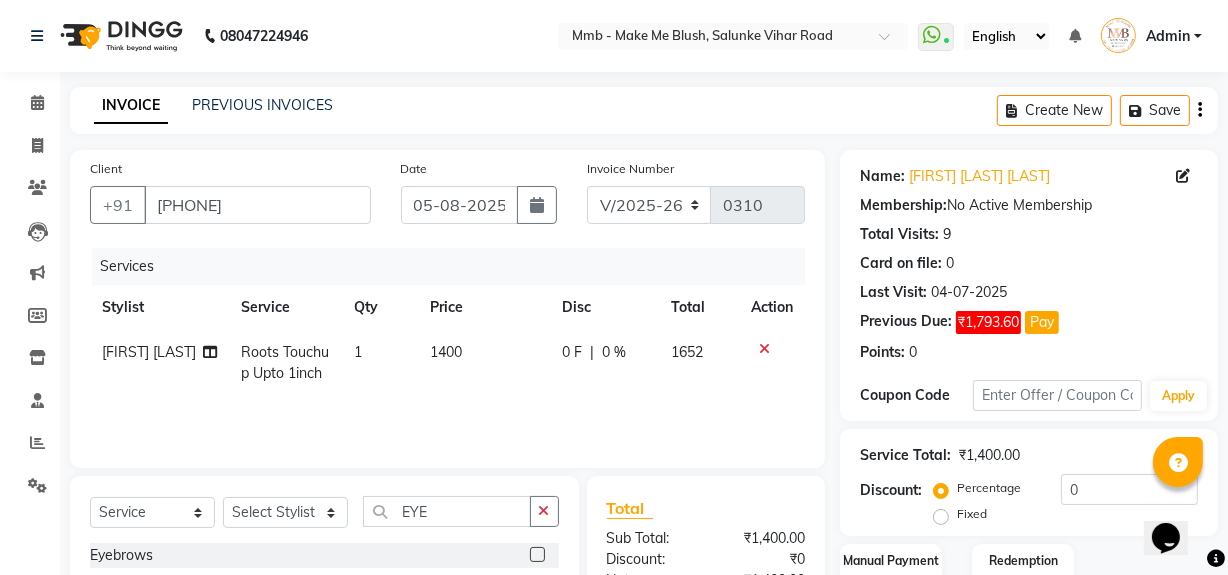 click at bounding box center [536, 555] 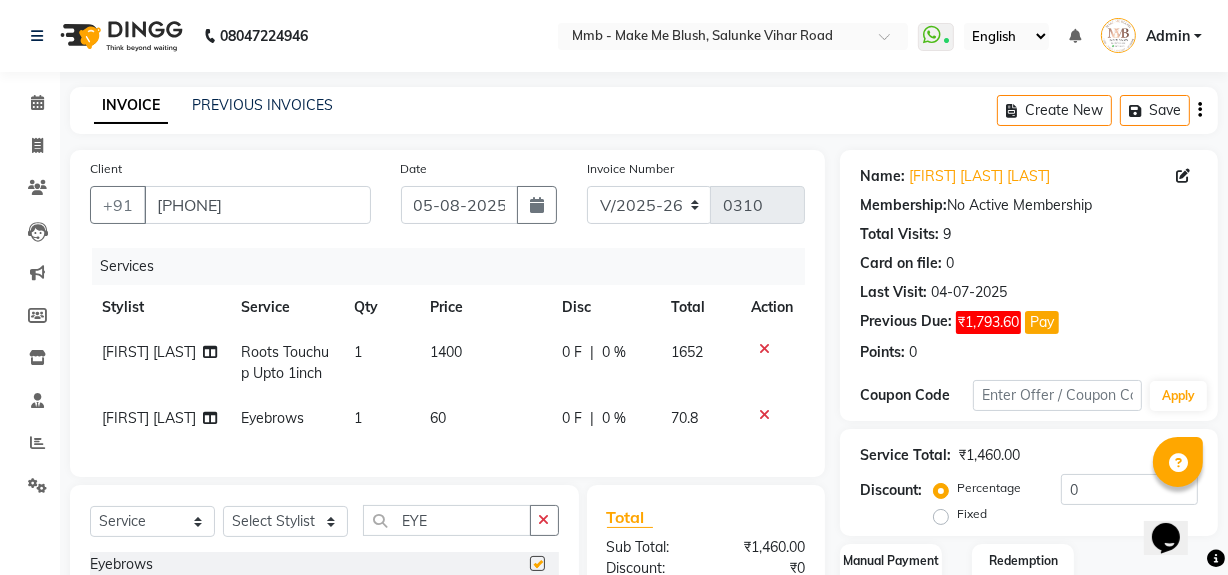 checkbox on "false" 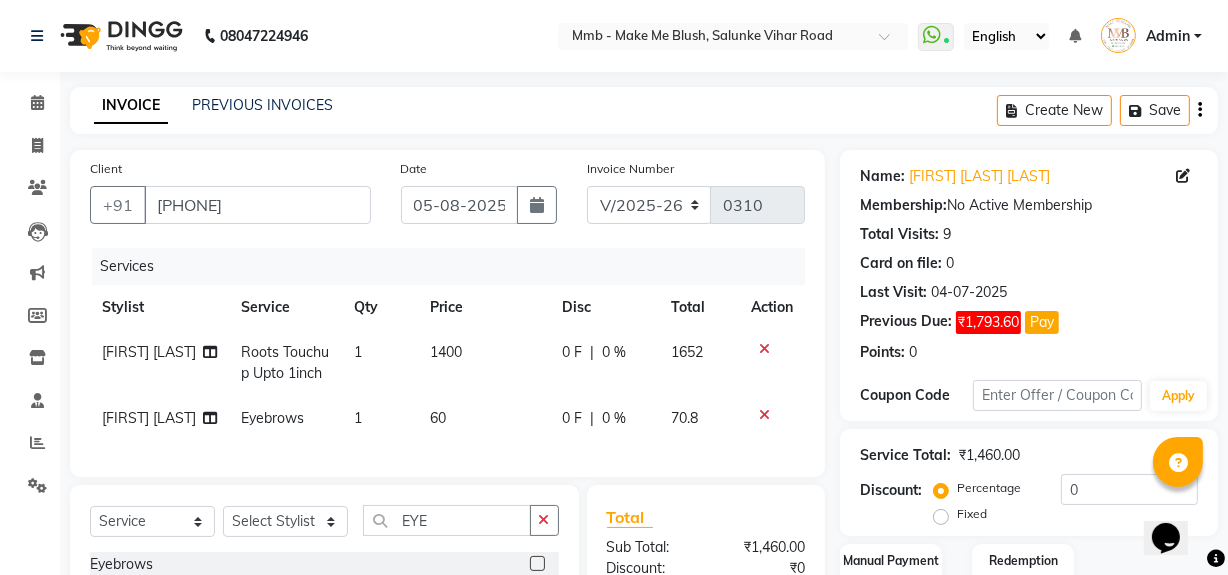 scroll, scrollTop: 269, scrollLeft: 0, axis: vertical 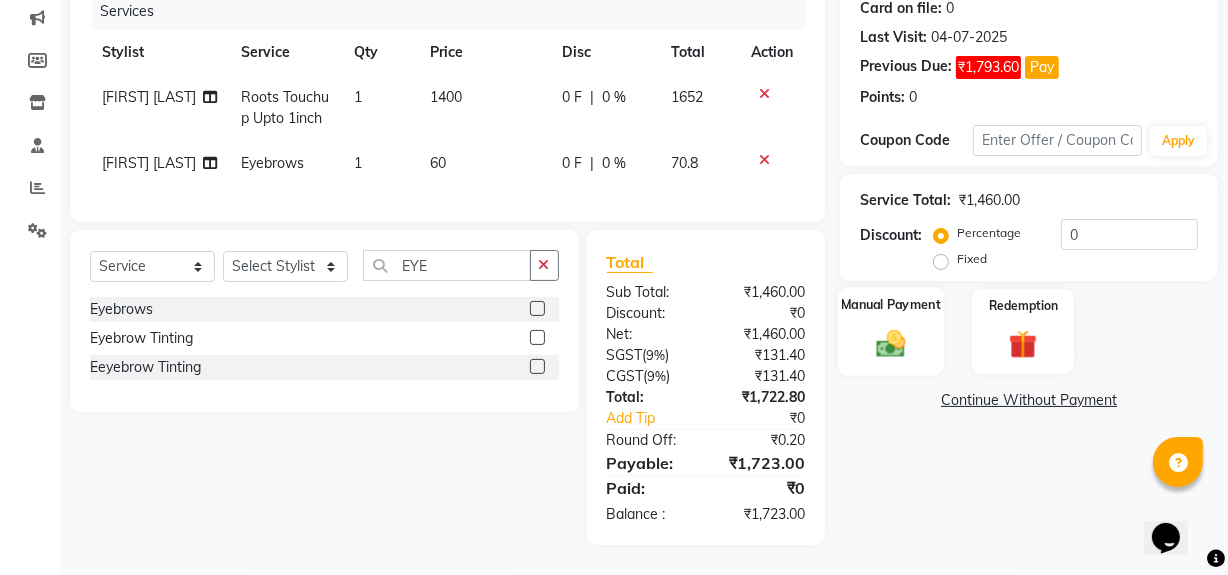 click on "Manual Payment" 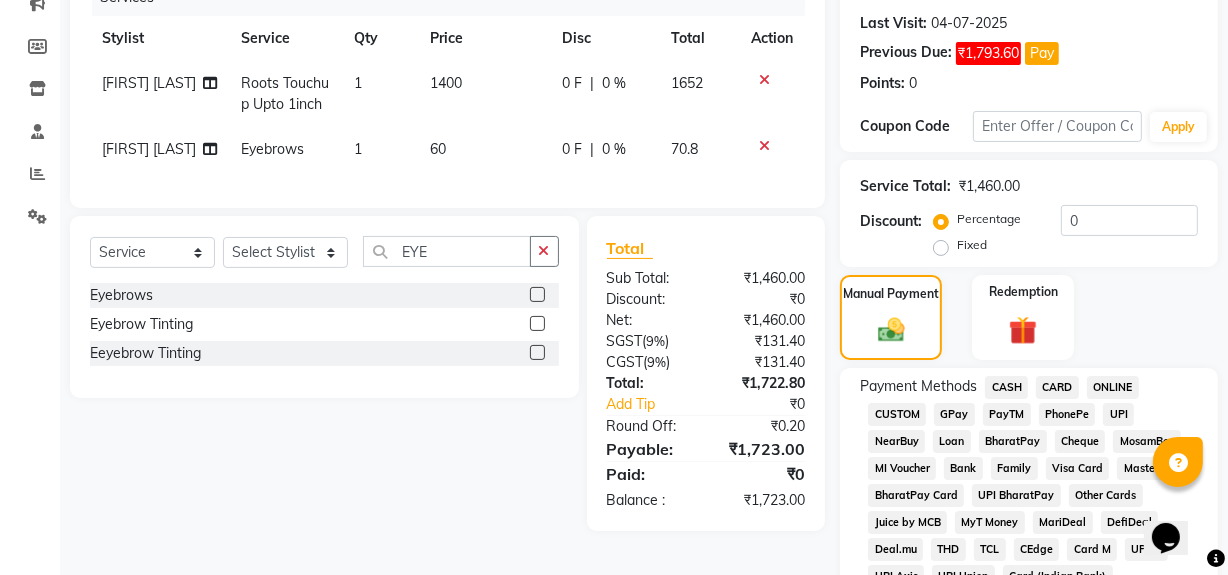 click on "CARD" 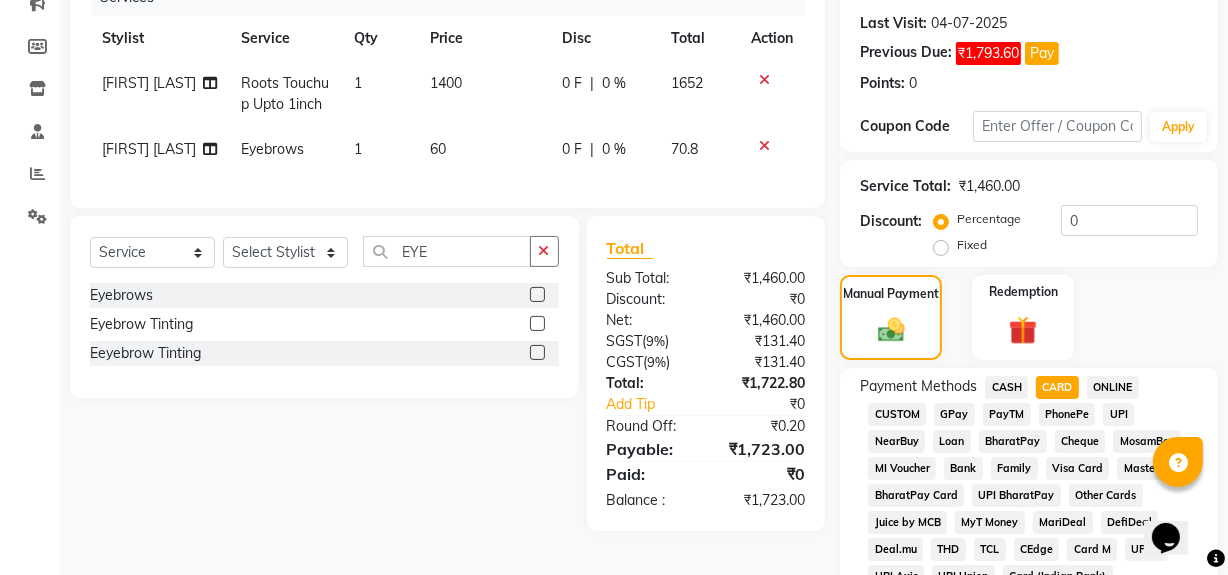 scroll, scrollTop: 771, scrollLeft: 0, axis: vertical 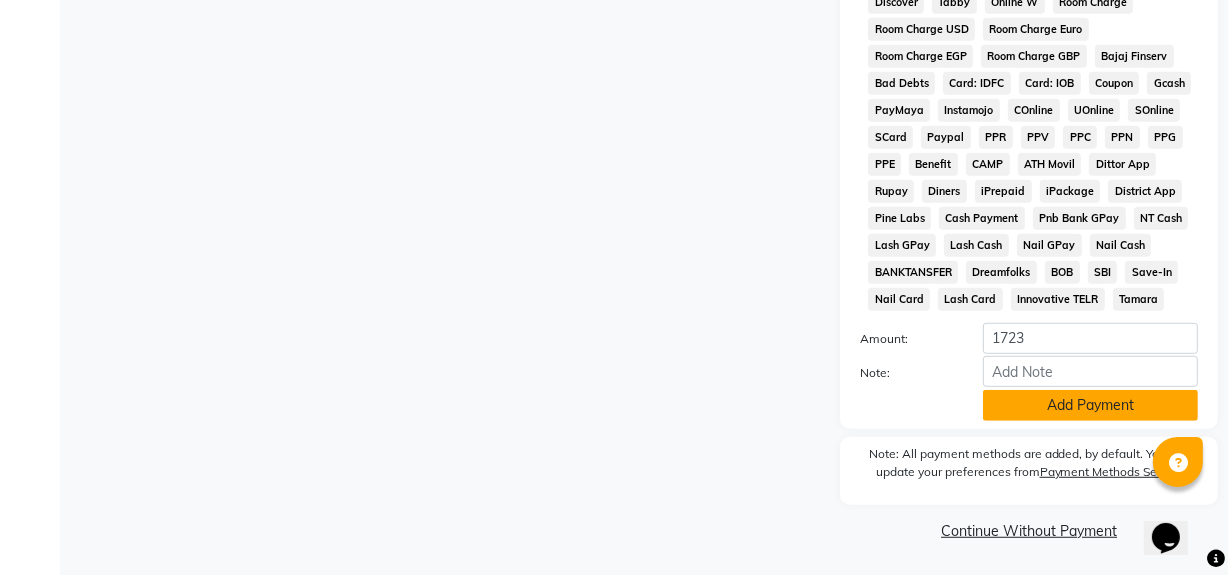 click on "Add Payment" 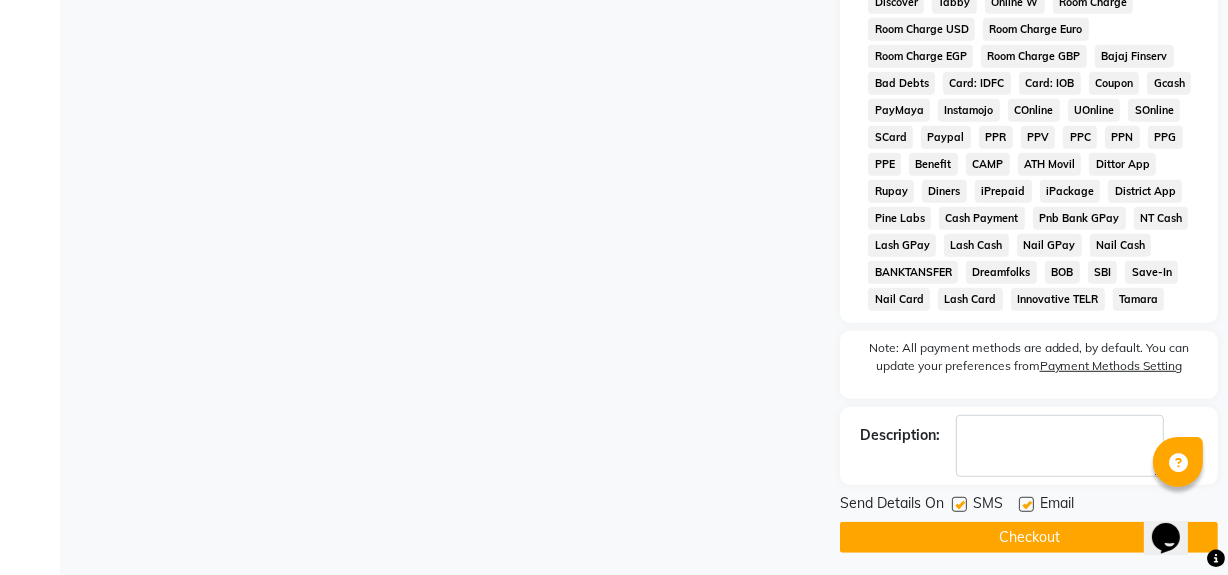 click on "Checkout" 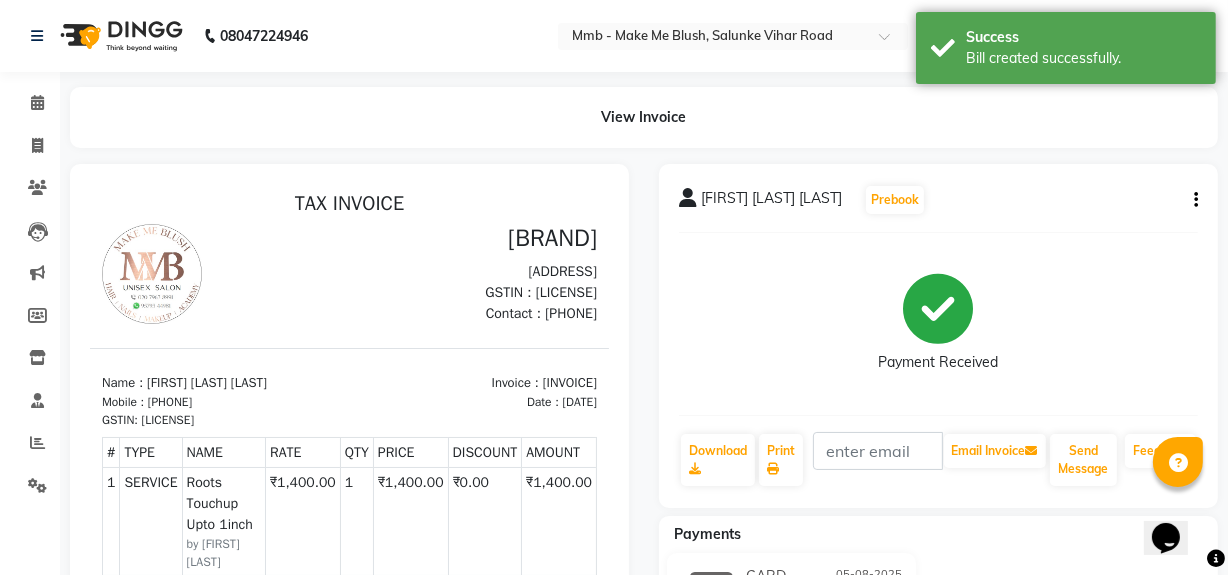 scroll, scrollTop: 0, scrollLeft: 0, axis: both 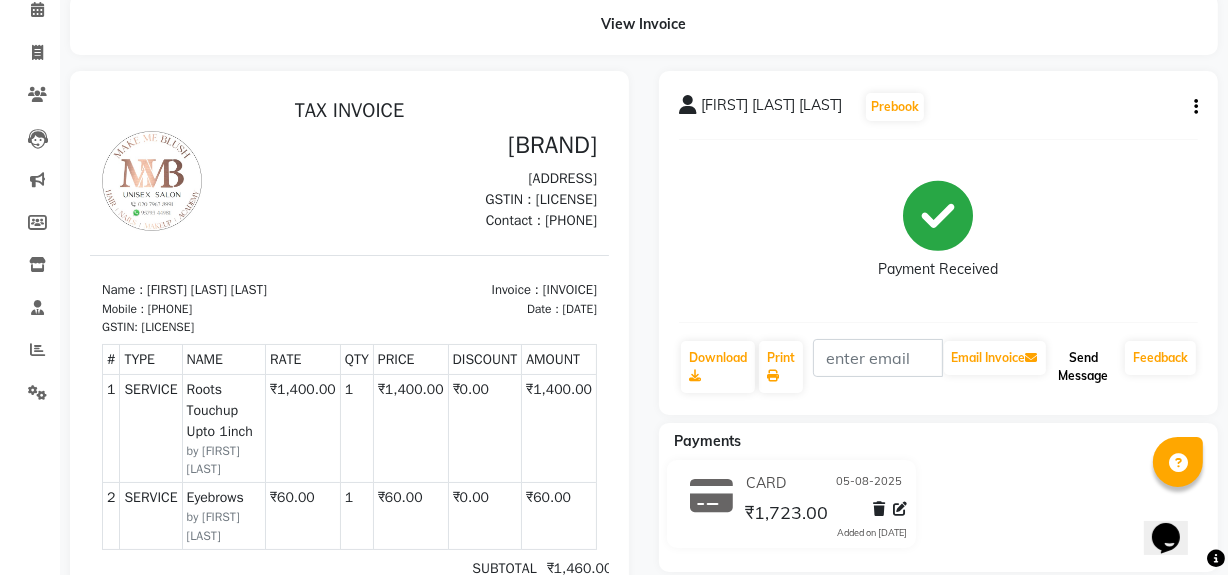 click on "Send Message" 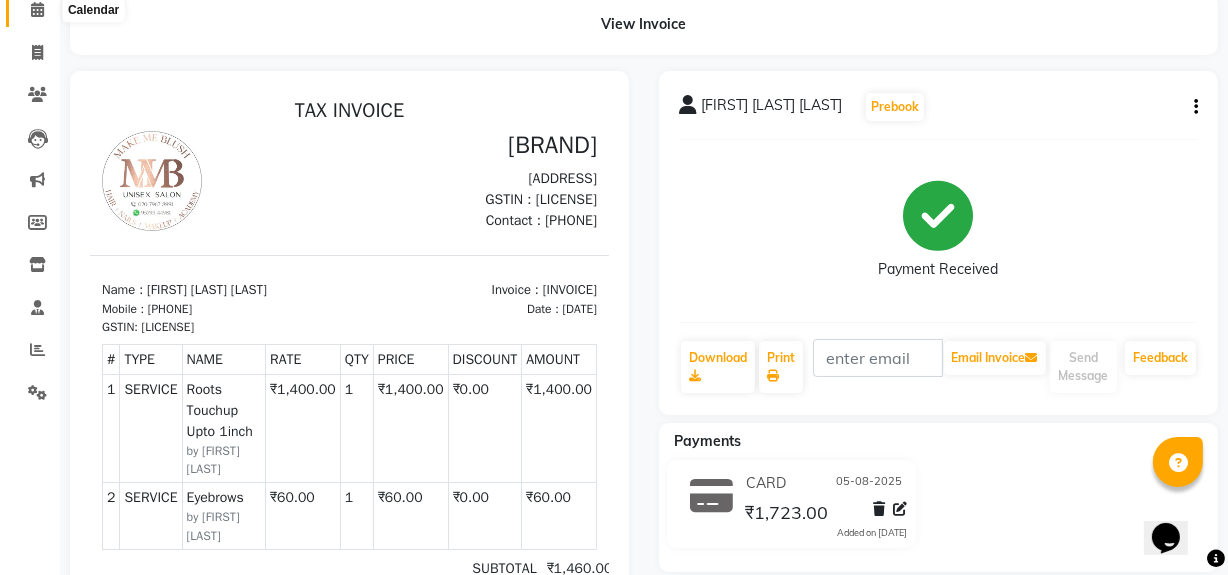 click 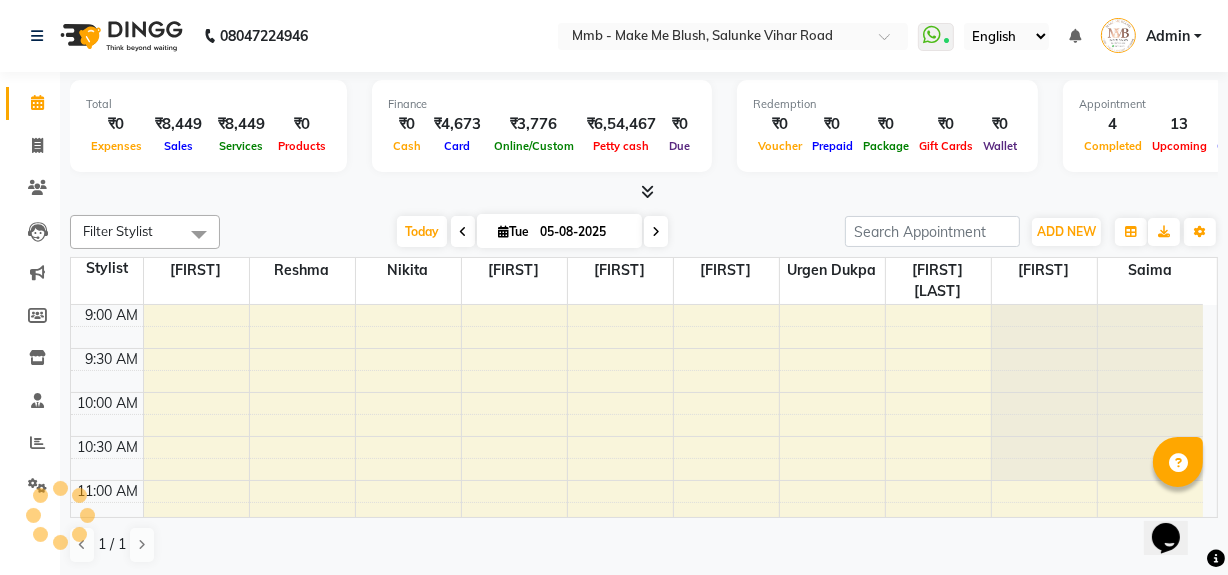 scroll, scrollTop: 0, scrollLeft: 0, axis: both 